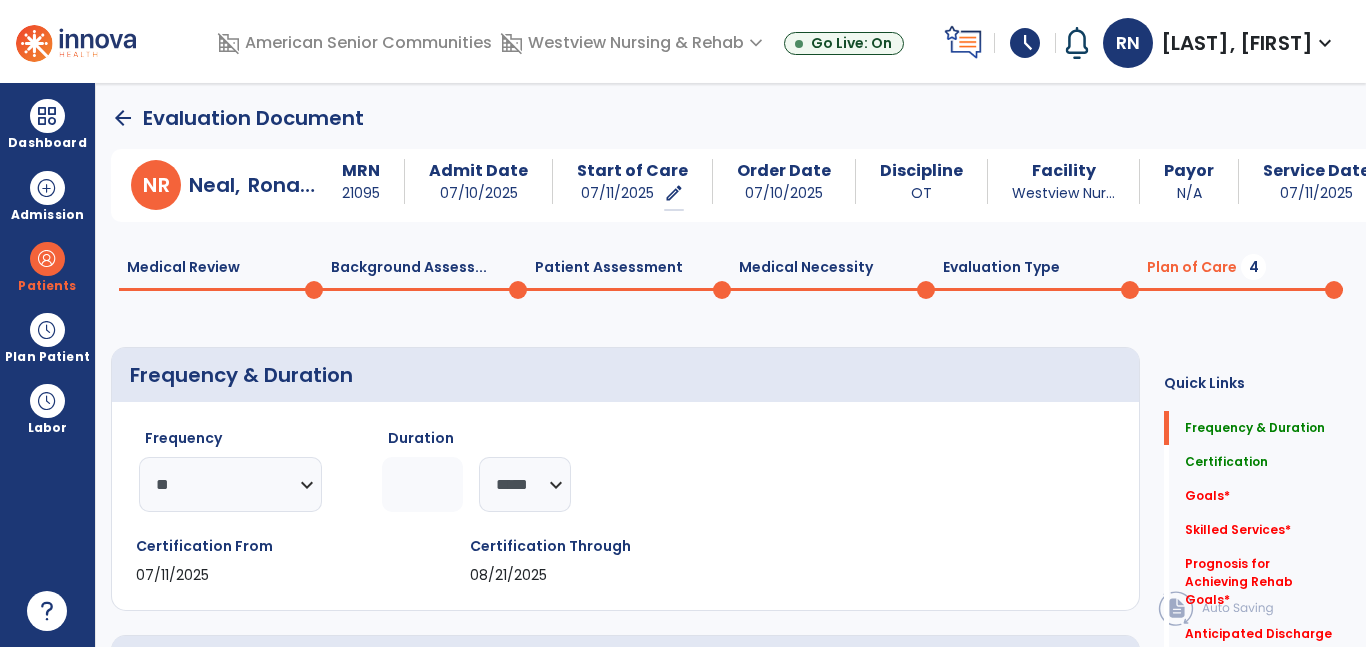 select on "**" 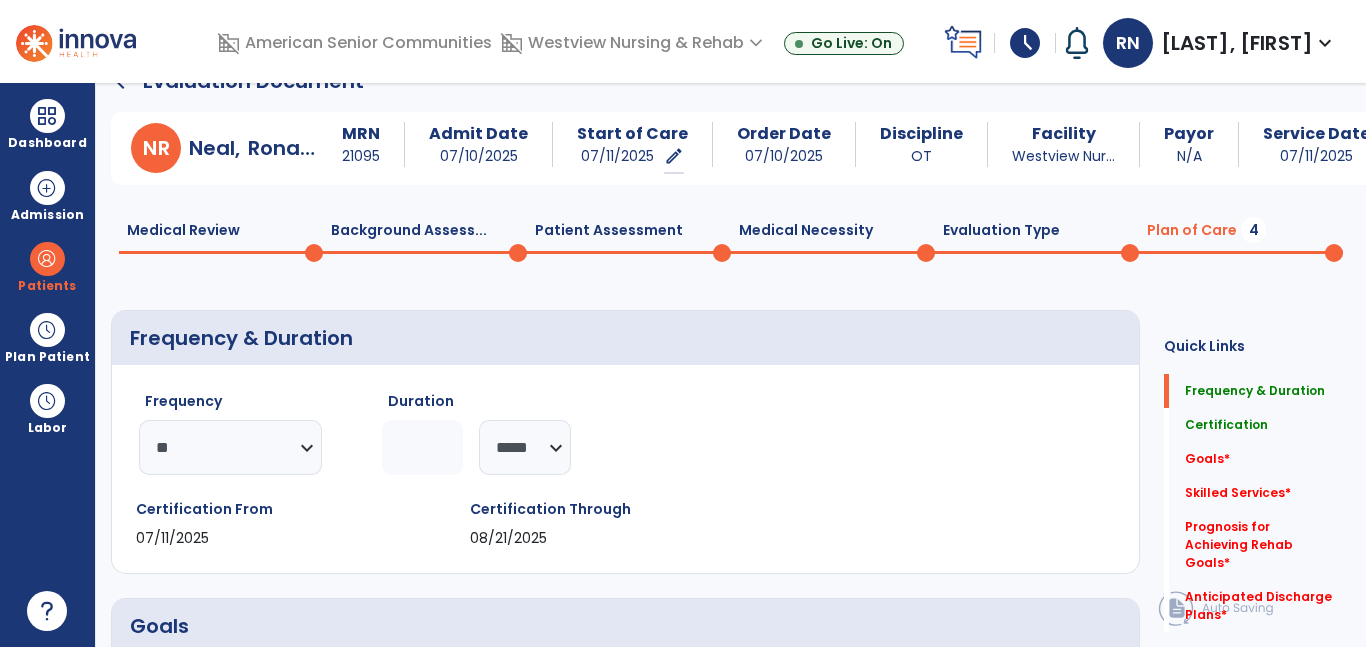 click on "Skilled Services   *  Skilled Services   *" 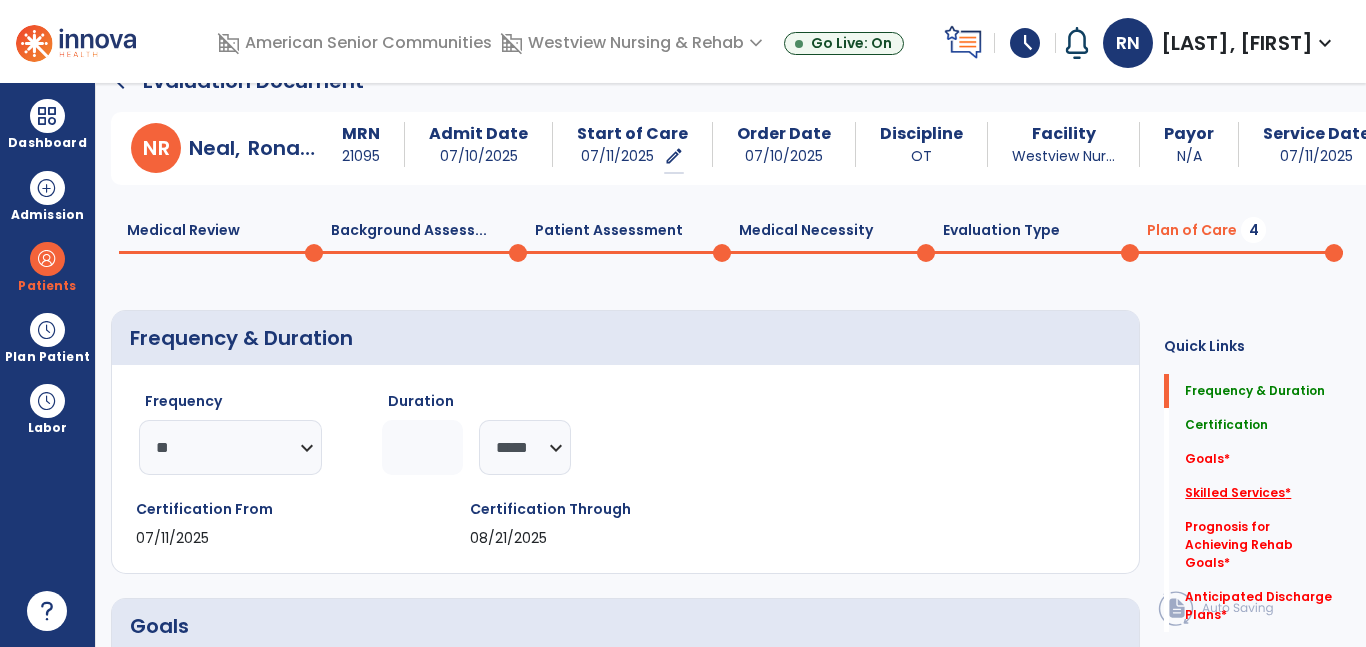 click on "Skilled Services   *" 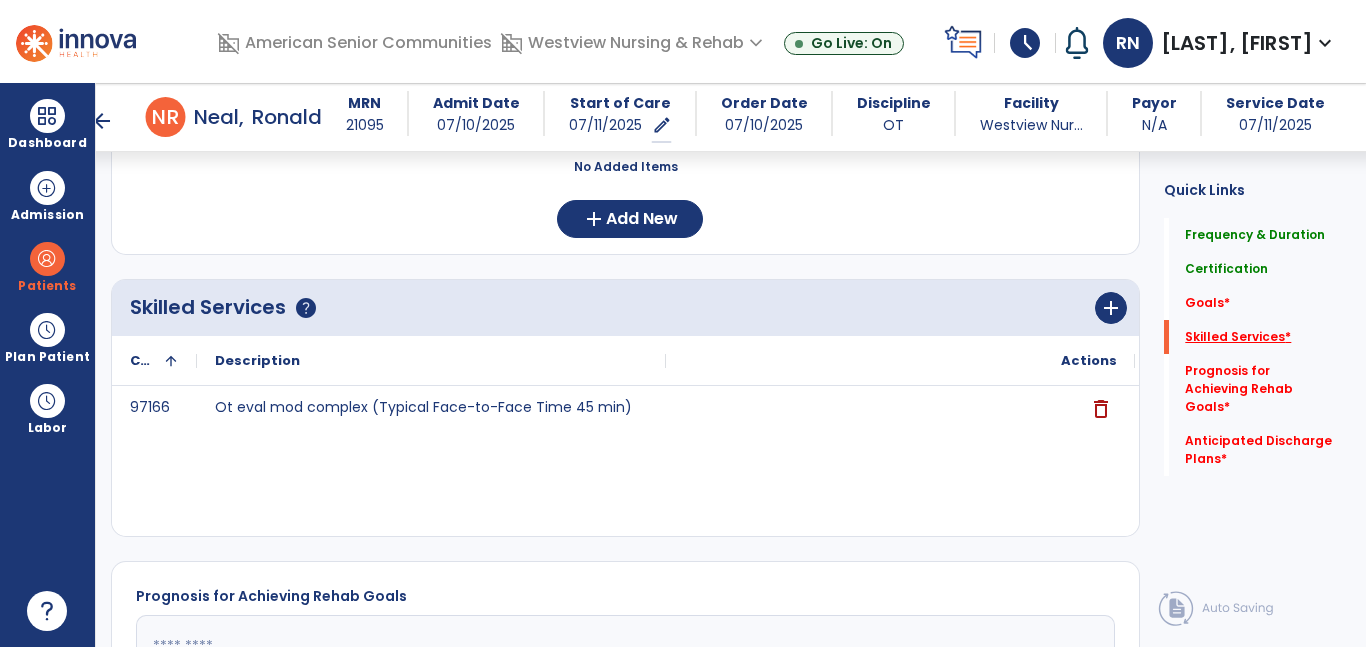 scroll, scrollTop: 592, scrollLeft: 0, axis: vertical 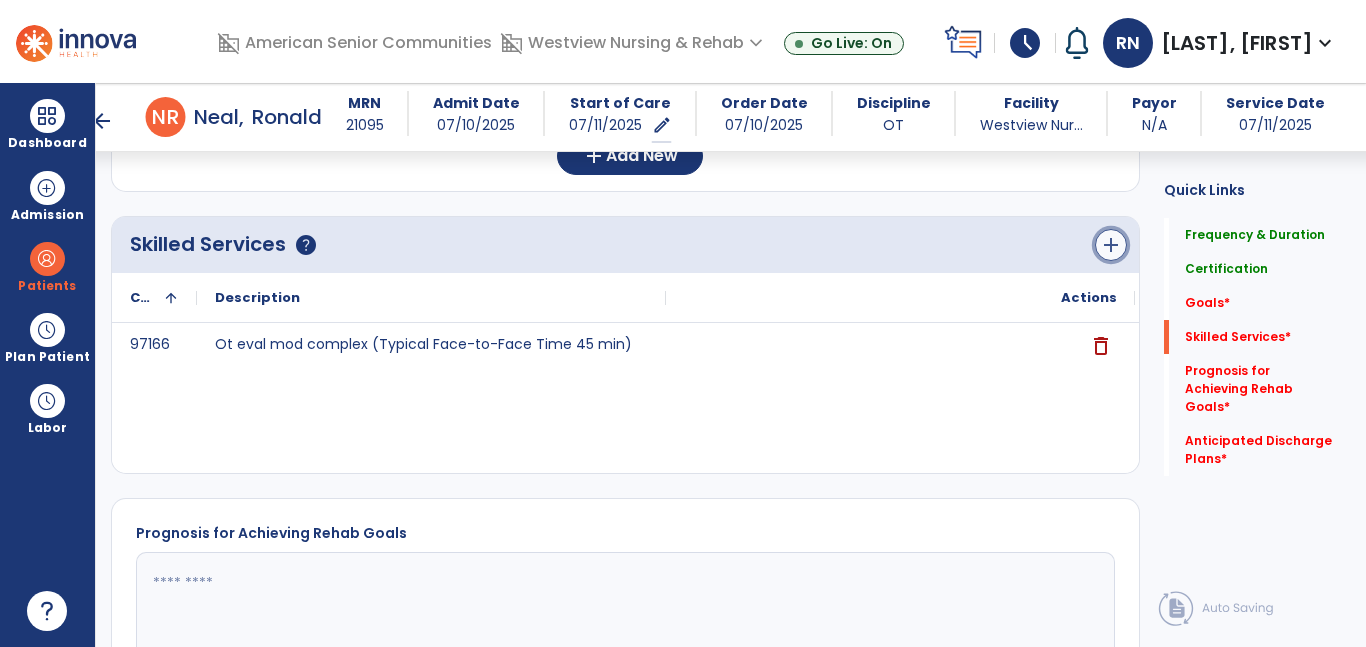 click on "add" 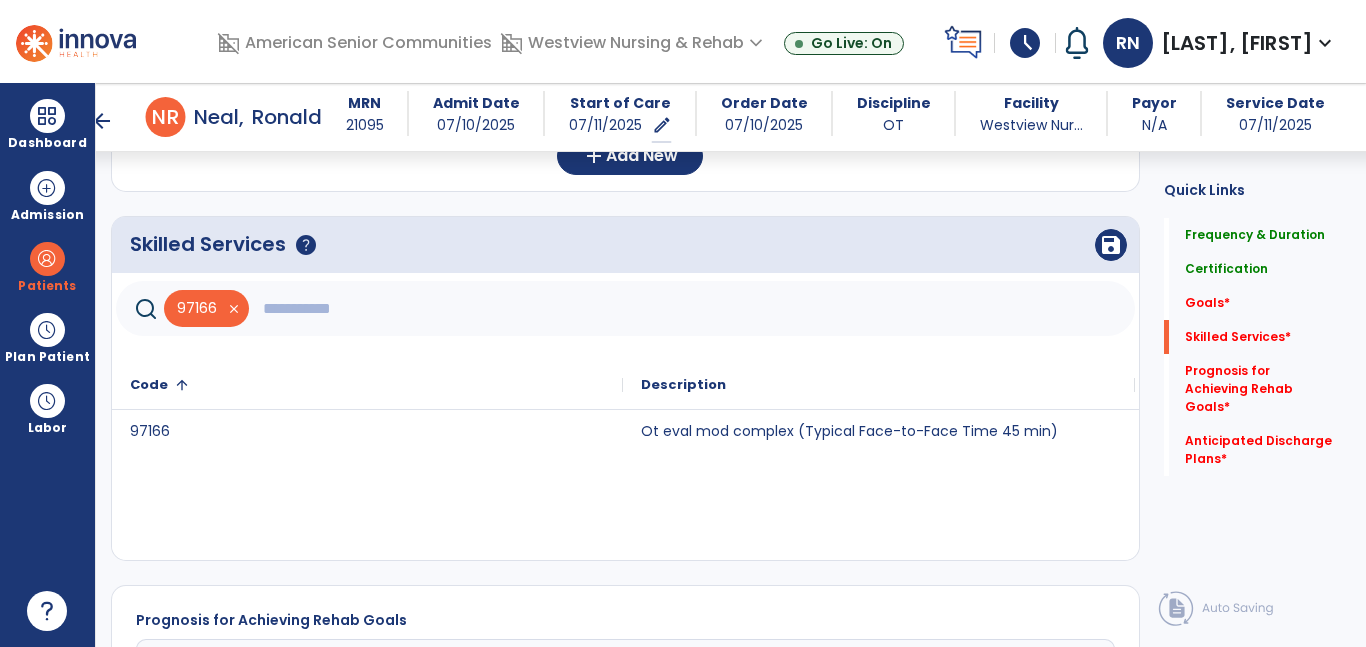 click 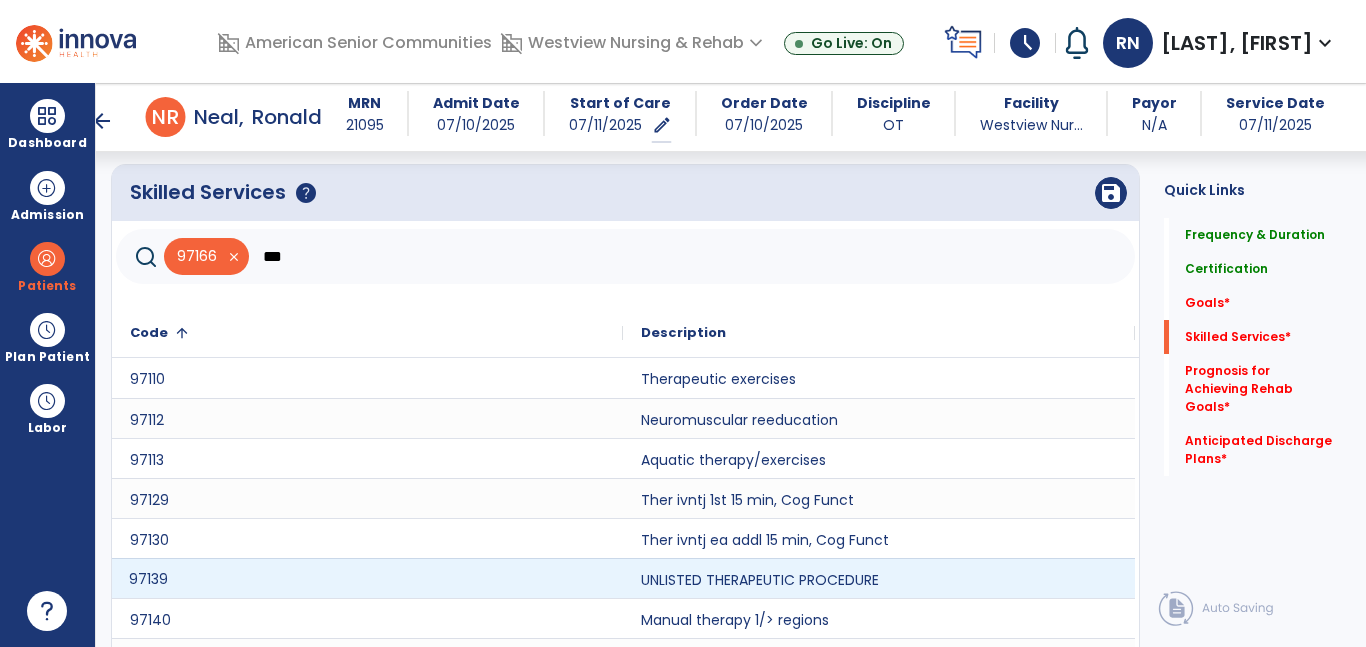scroll, scrollTop: 801, scrollLeft: 0, axis: vertical 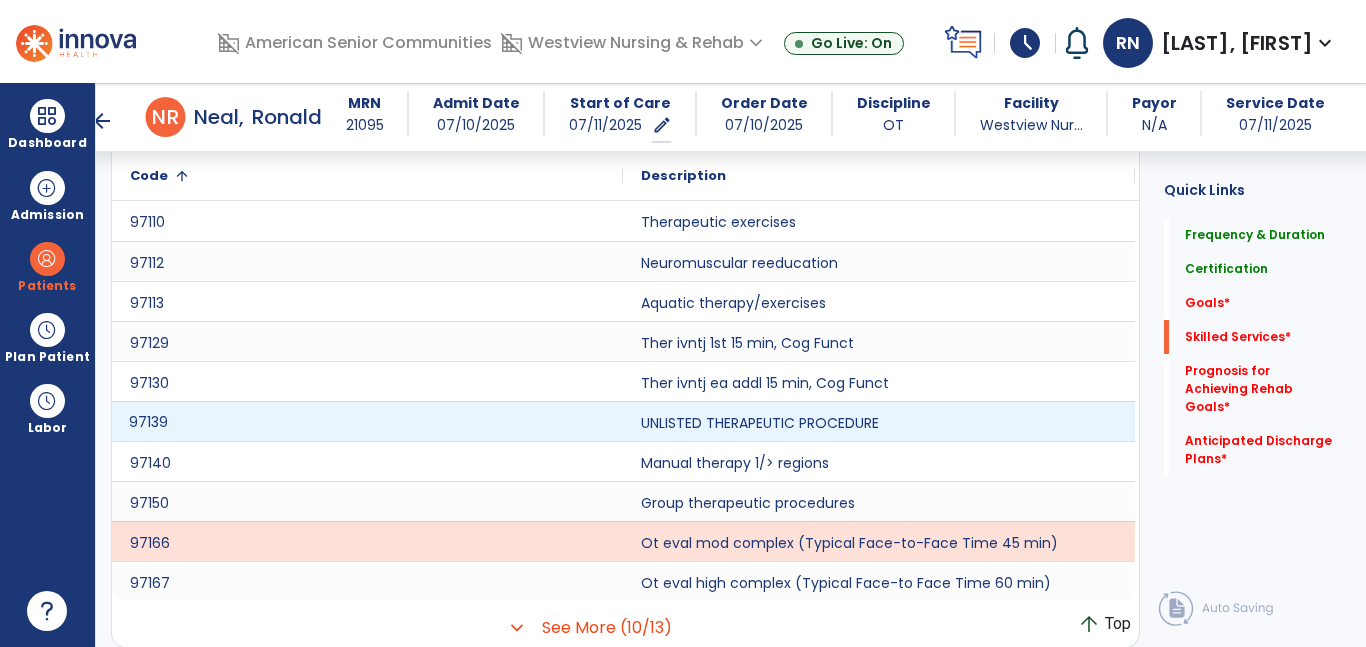 click on "97139" 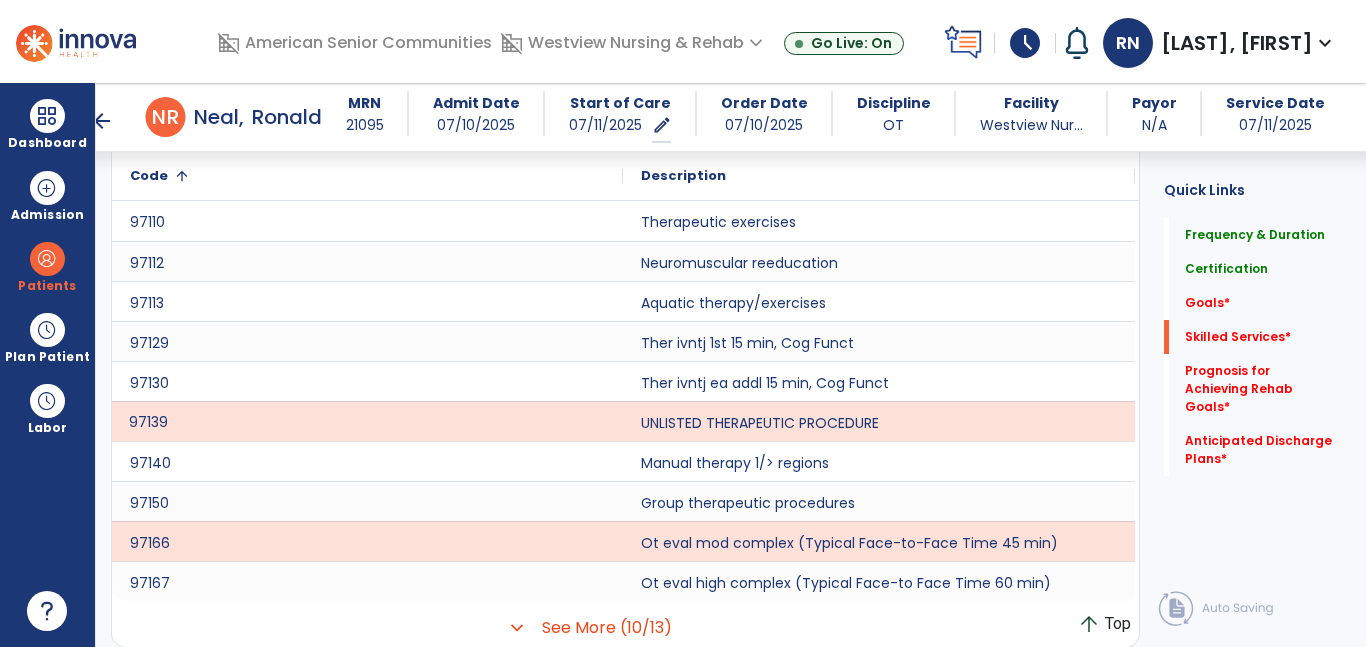click on "97139" 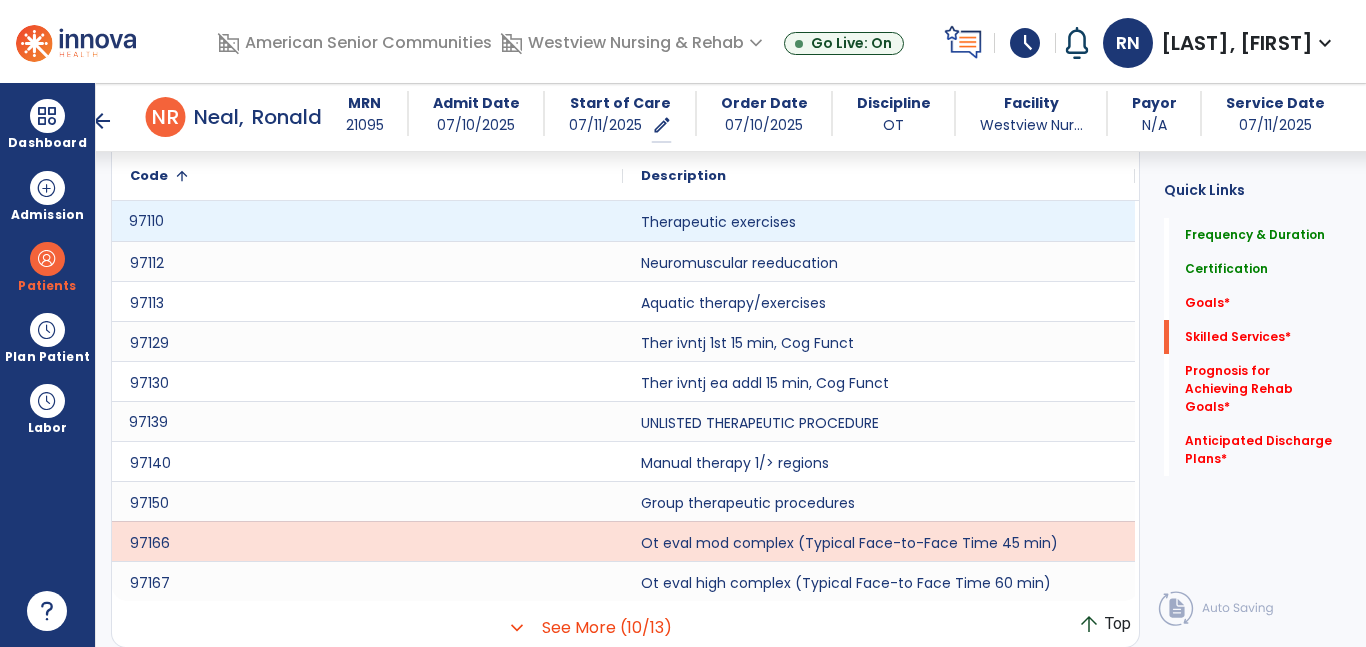 click on "97110" 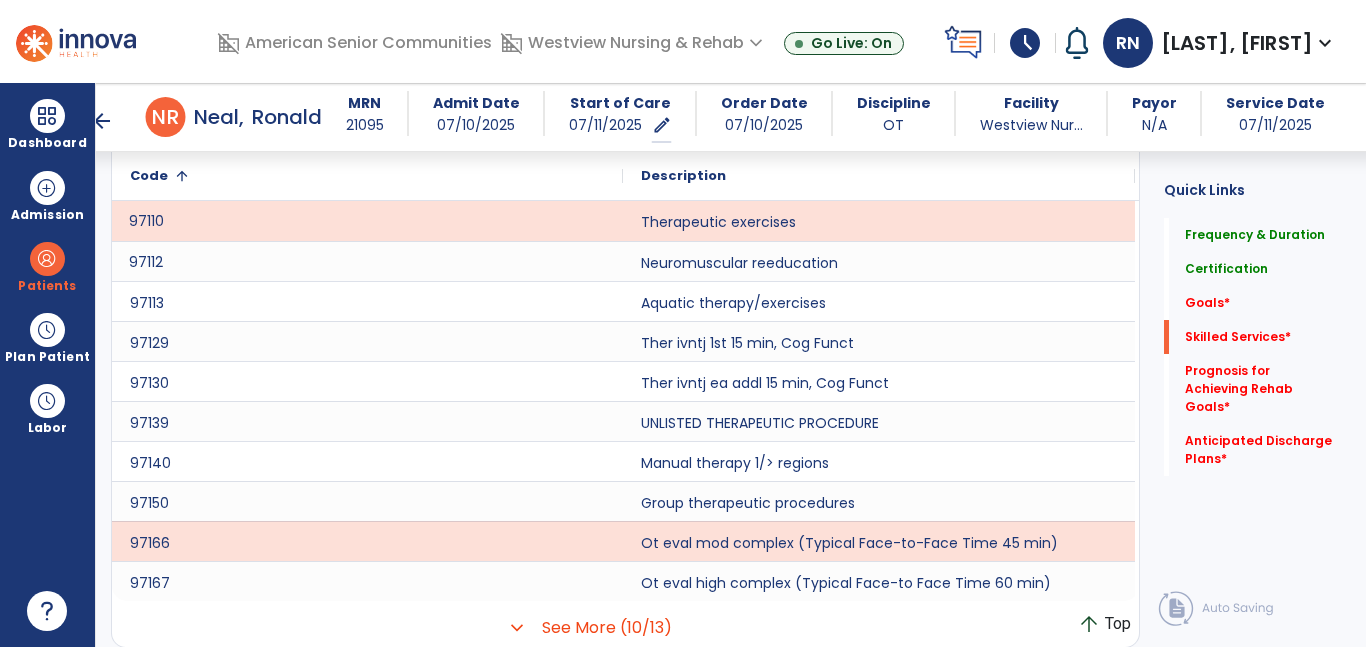 click on "97112" 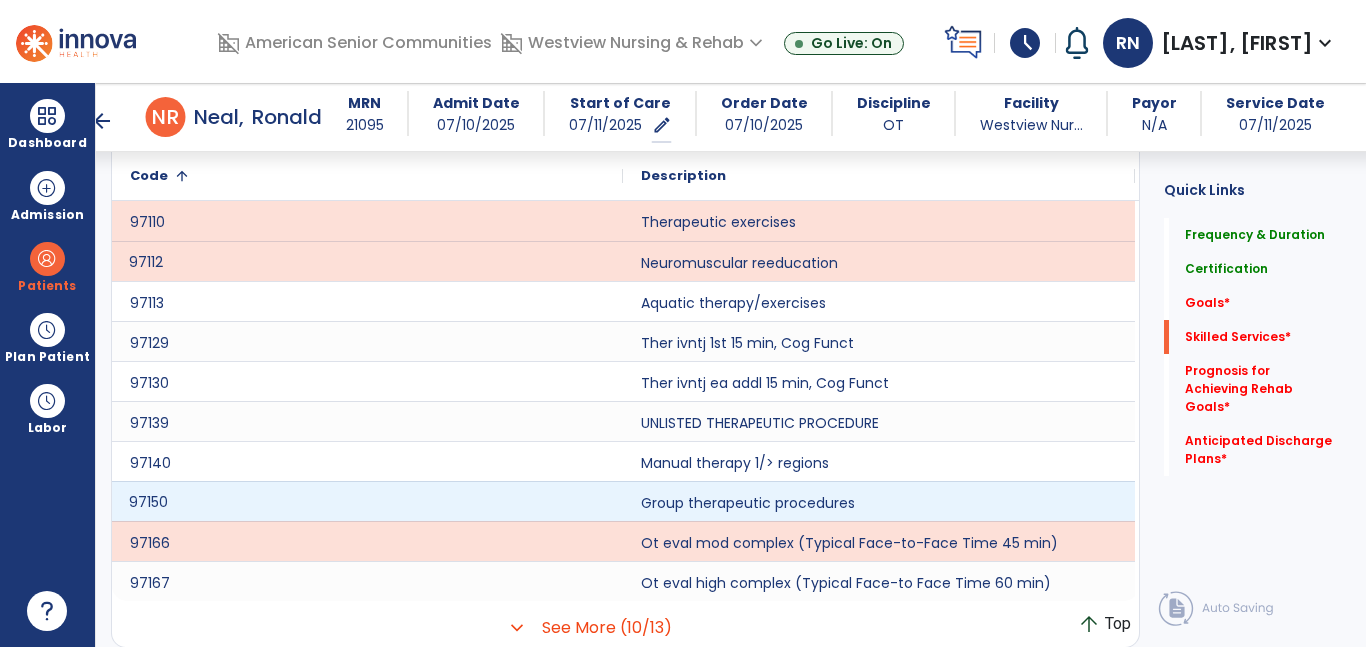 click on "97150" 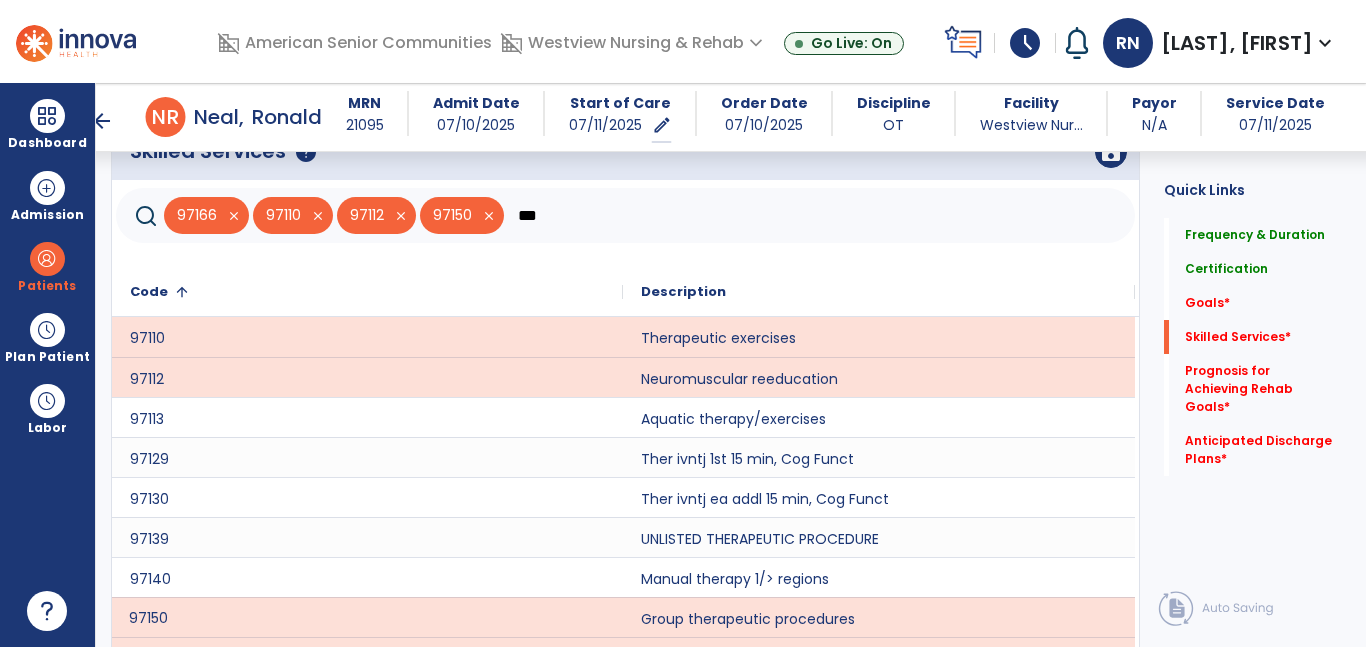 scroll, scrollTop: 683, scrollLeft: 0, axis: vertical 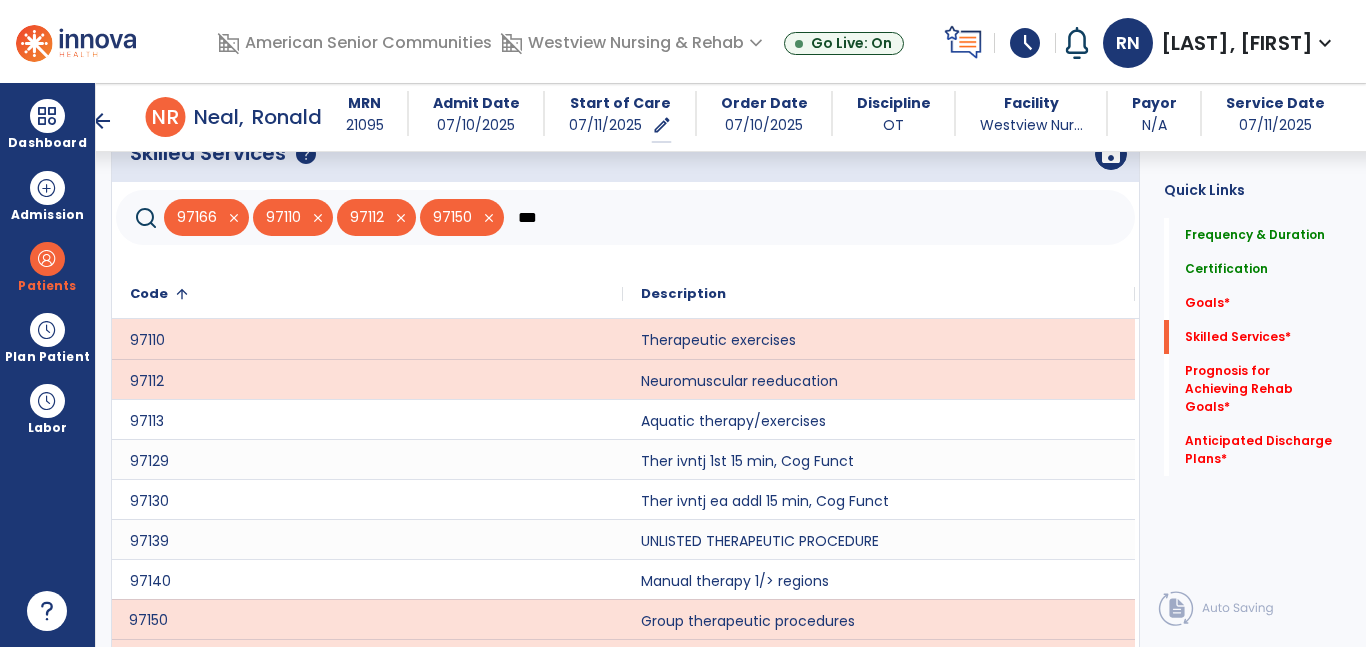 click on "***" 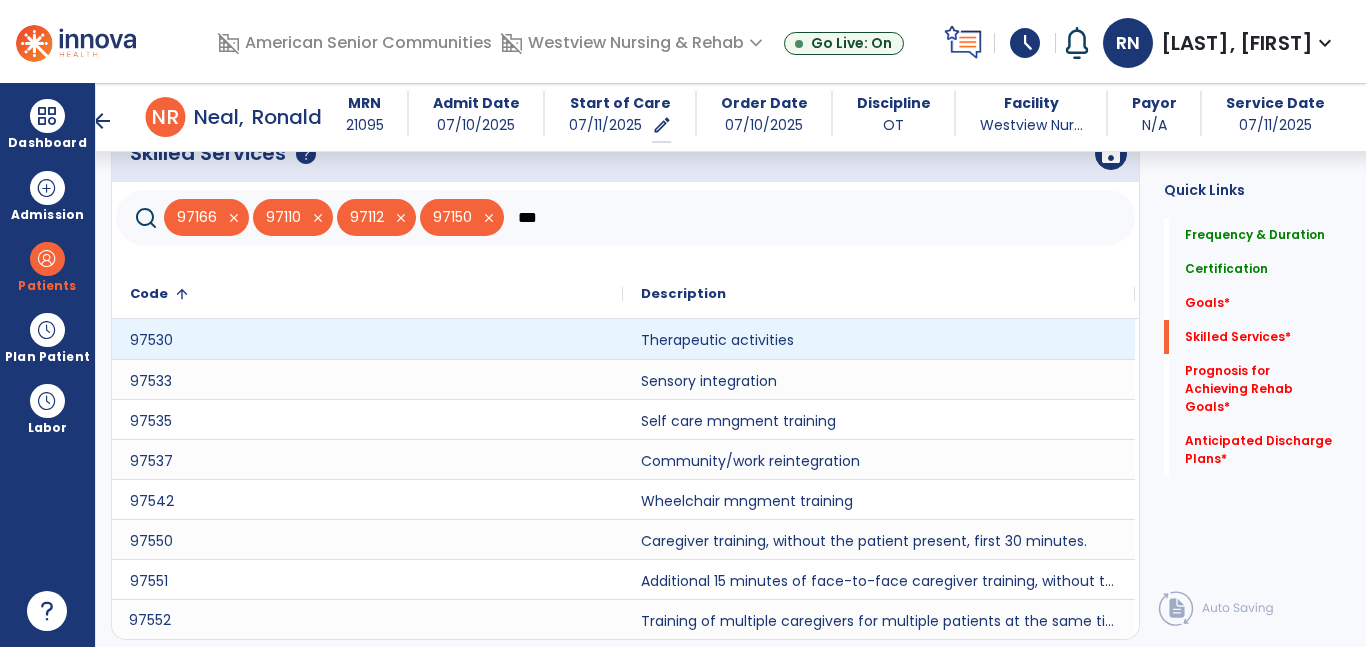 type on "***" 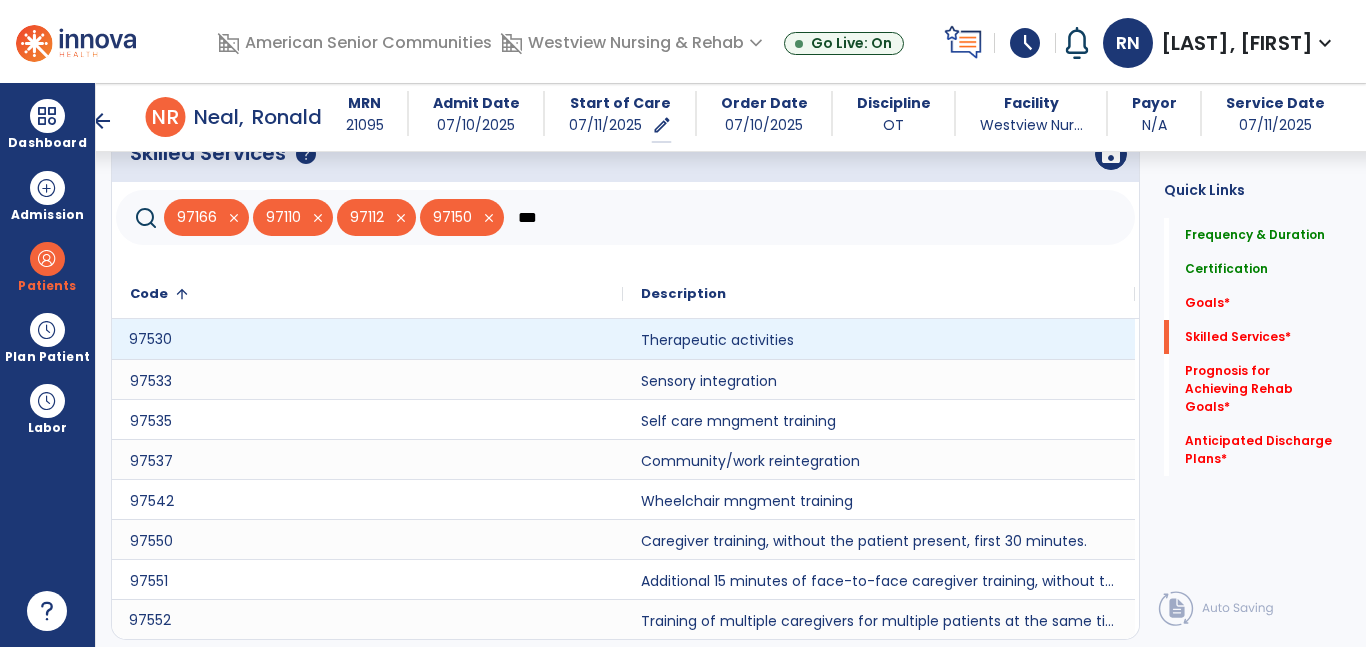 click on "97530" 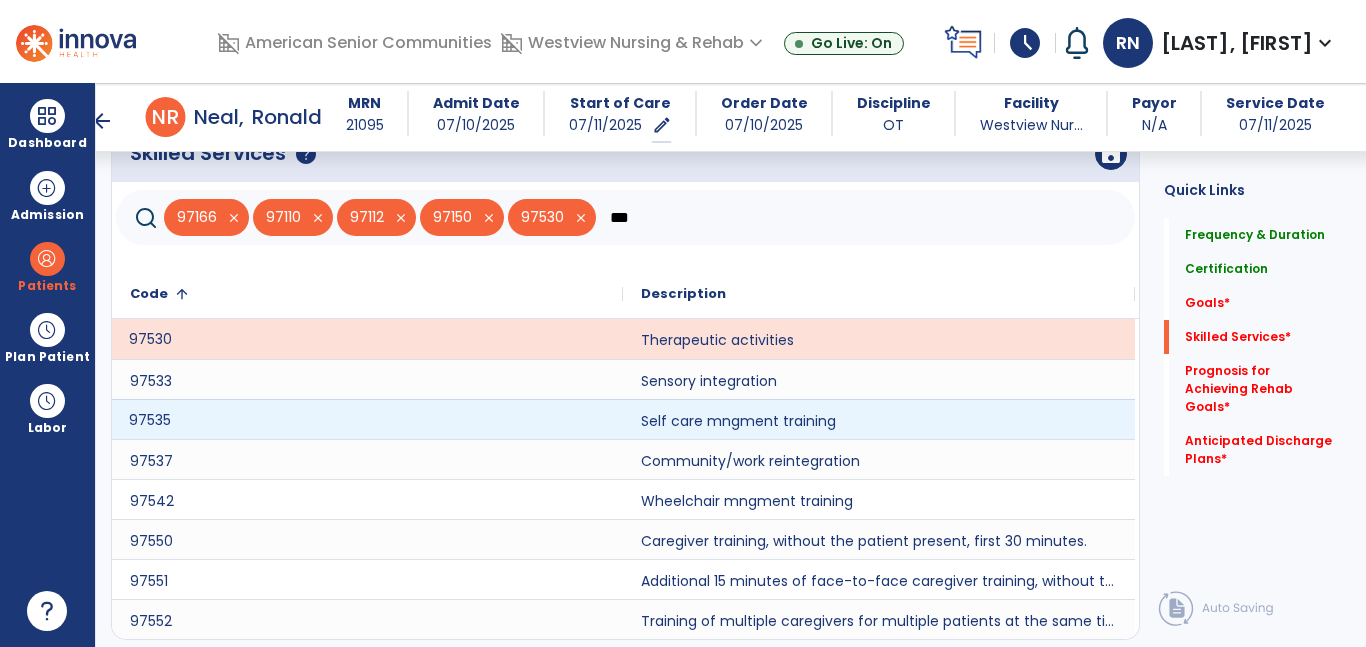 click on "97535" 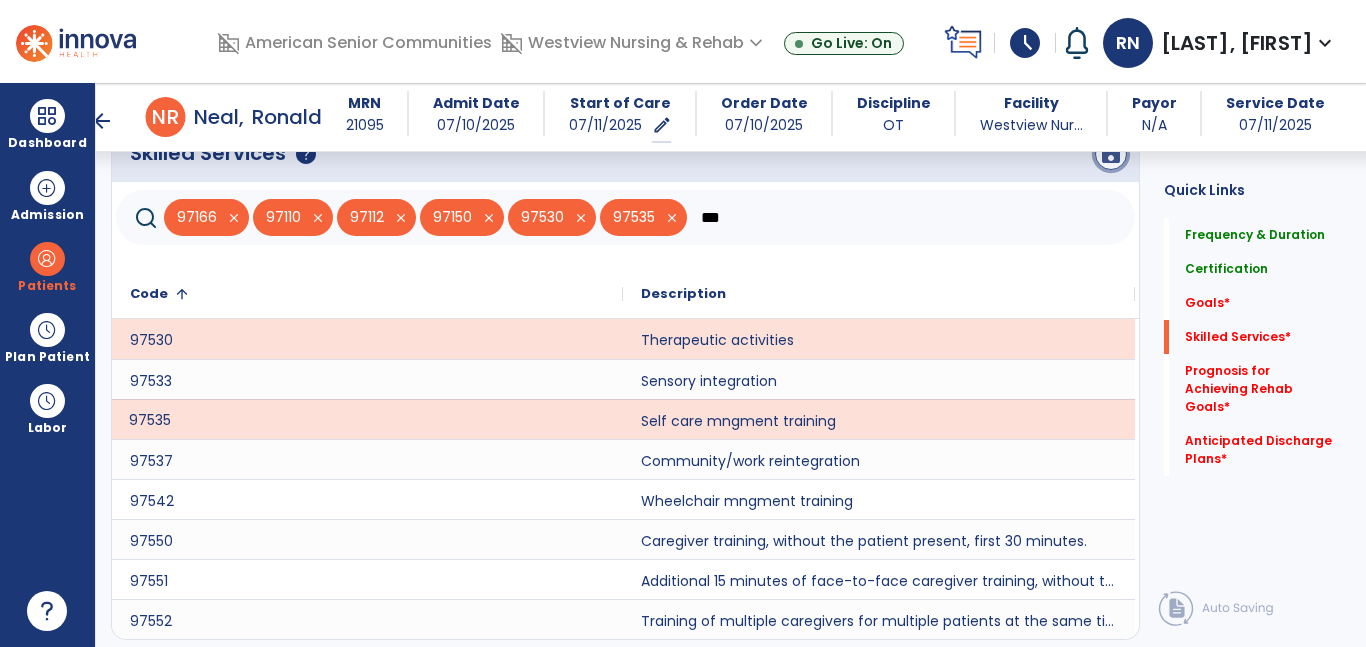 click on "save" 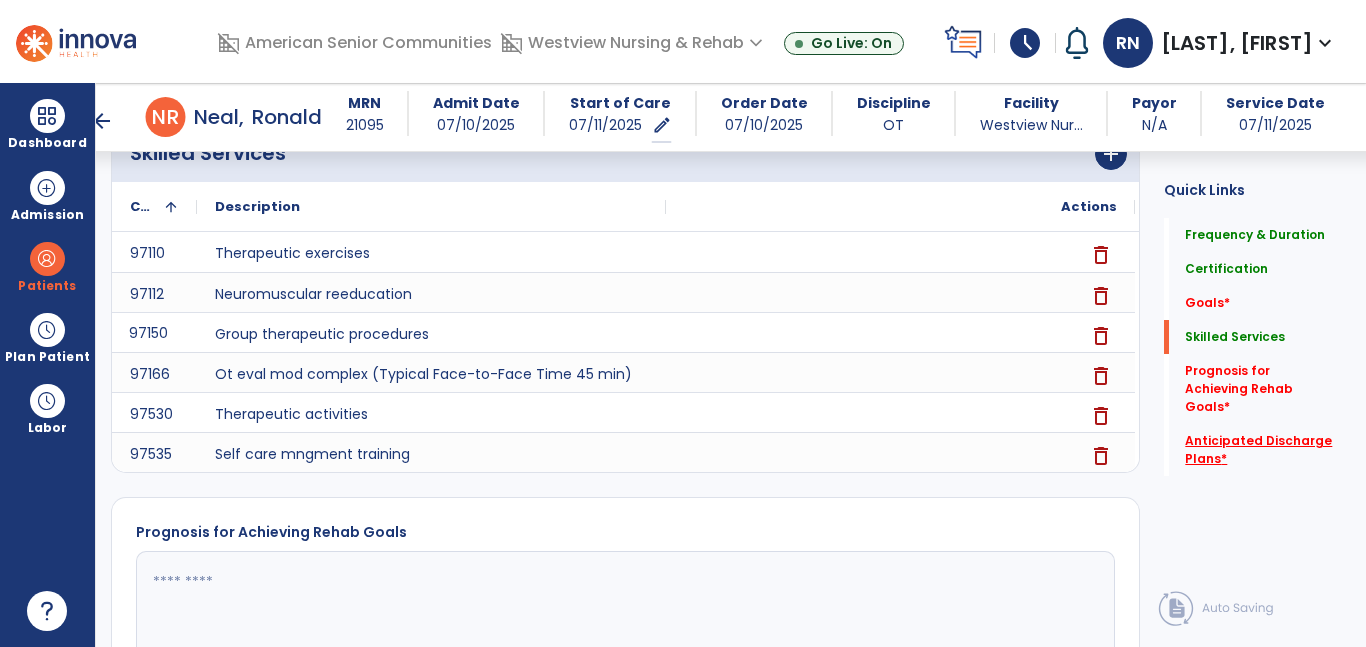 click on "Anticipated Discharge Plans   *" 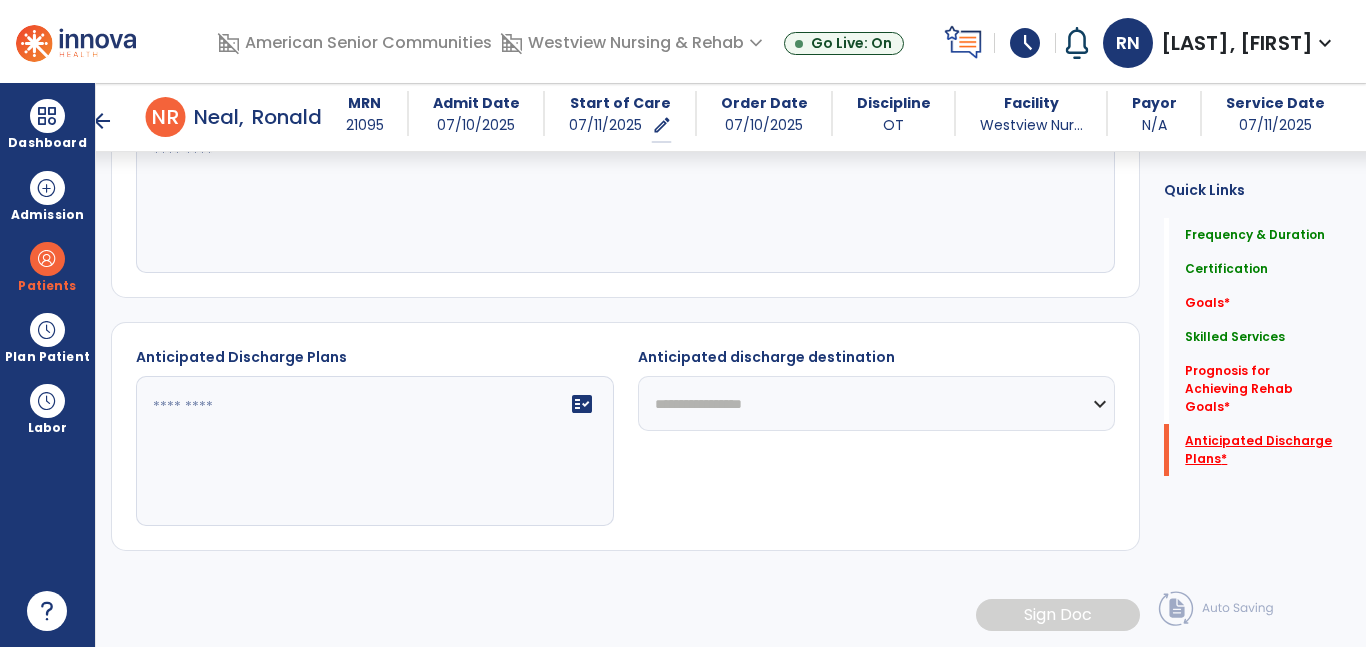 scroll, scrollTop: 1101, scrollLeft: 0, axis: vertical 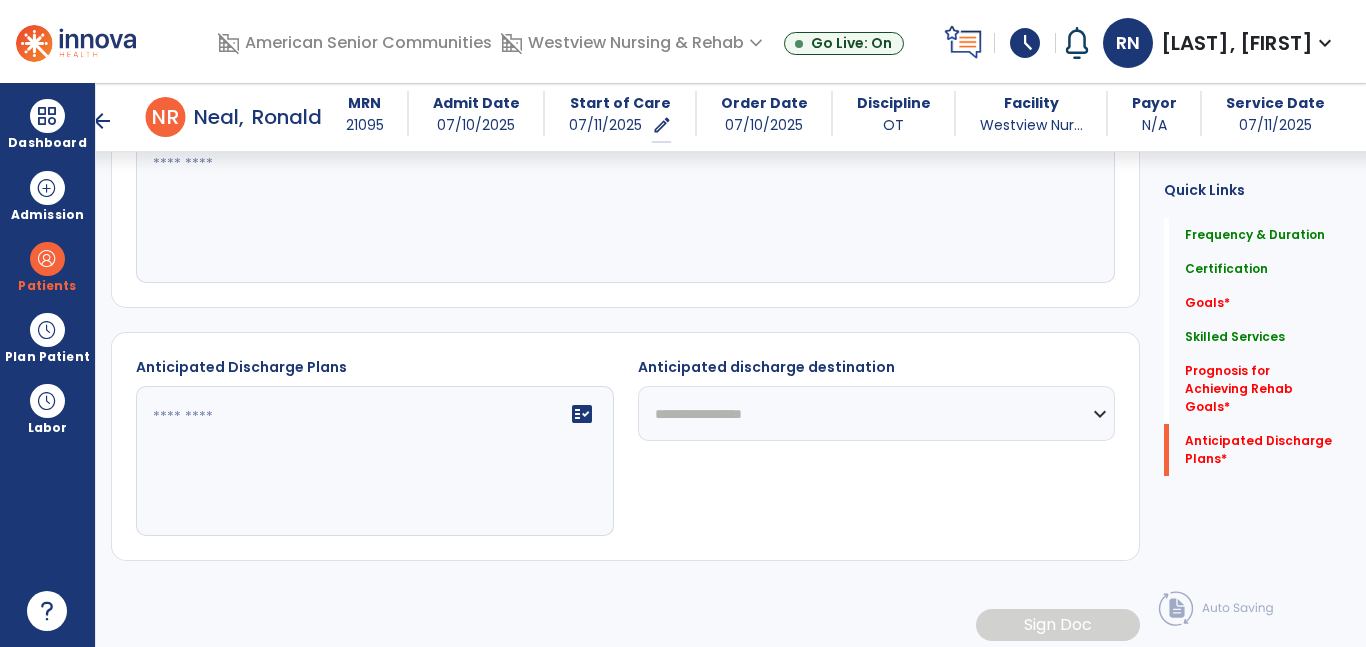 click 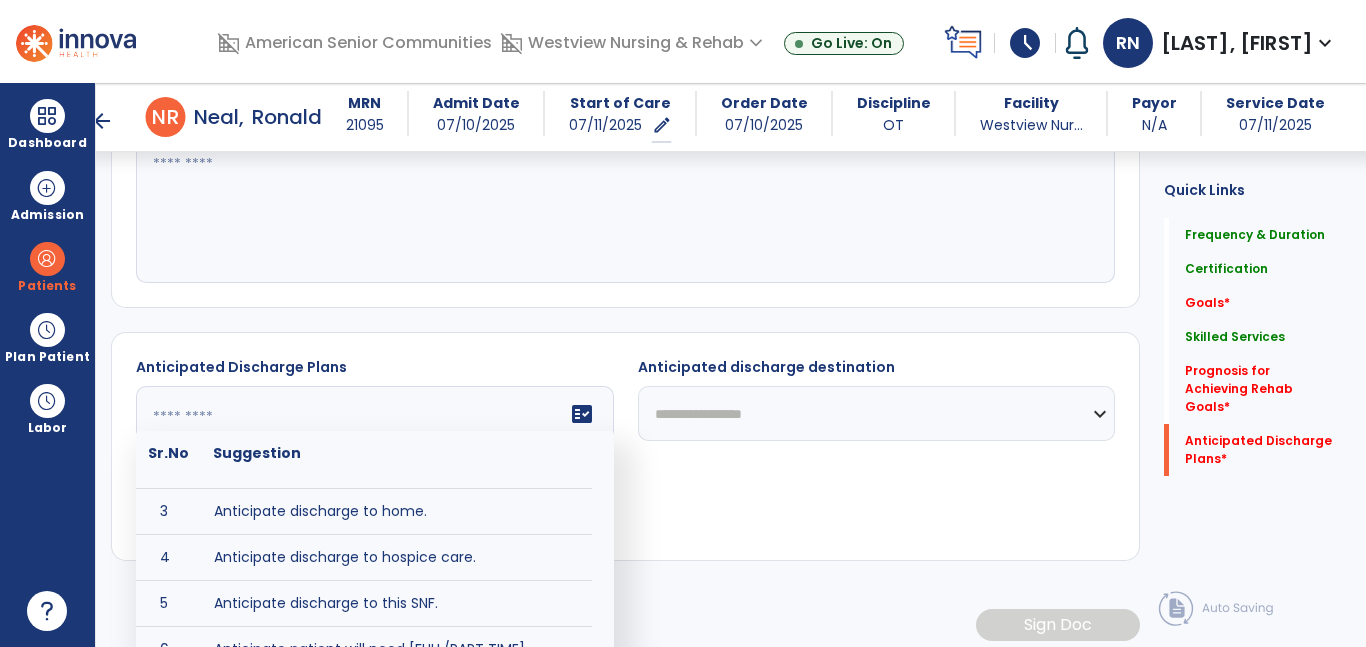scroll, scrollTop: 97, scrollLeft: 0, axis: vertical 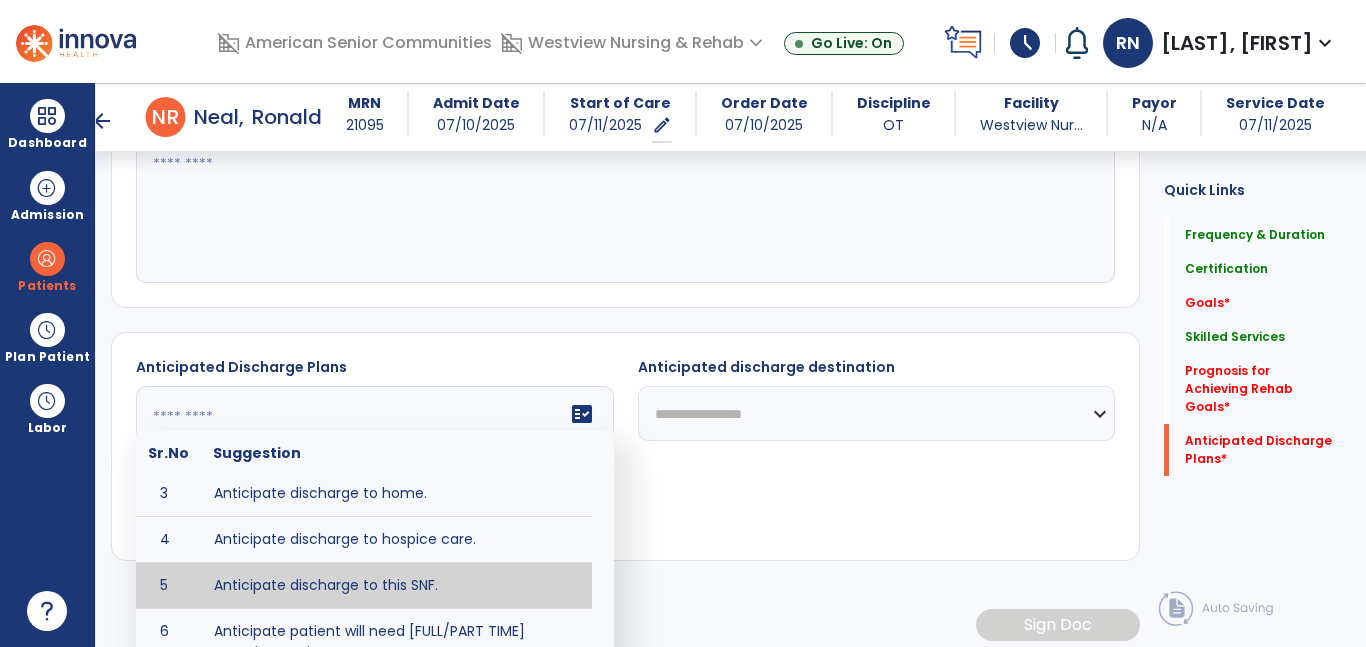 type on "**********" 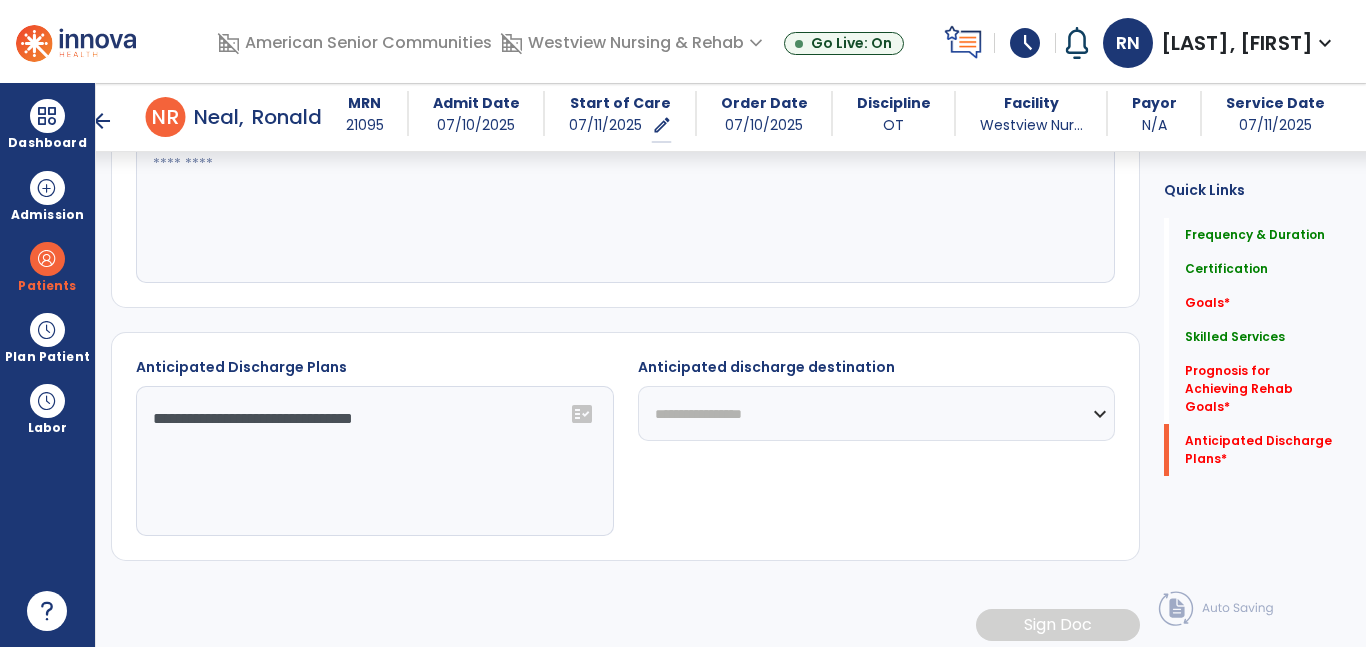 click on "**********" 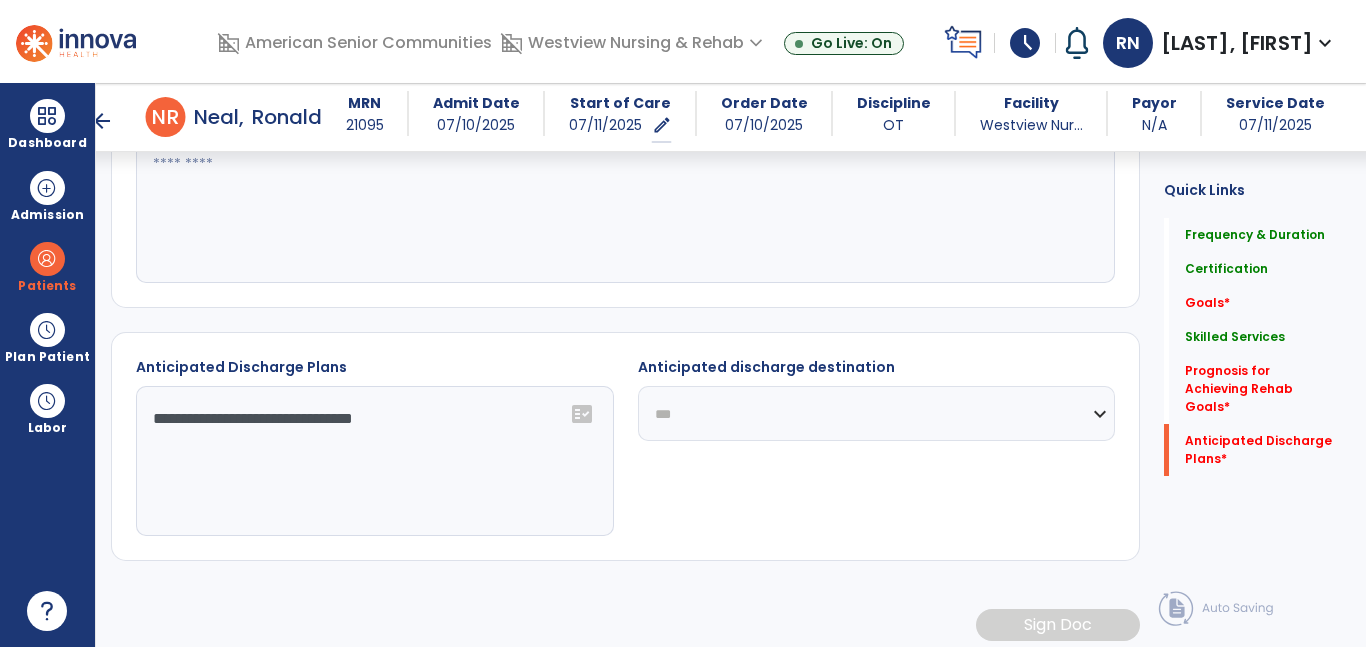 click on "**********" 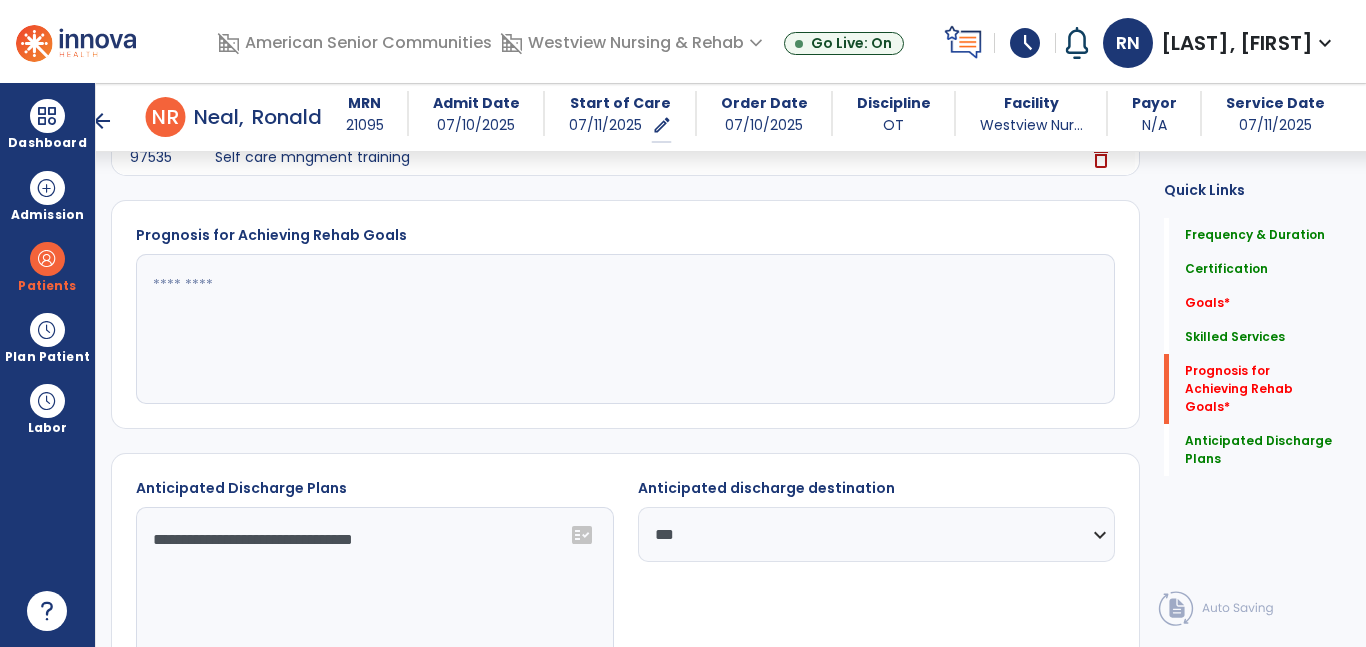scroll, scrollTop: 976, scrollLeft: 0, axis: vertical 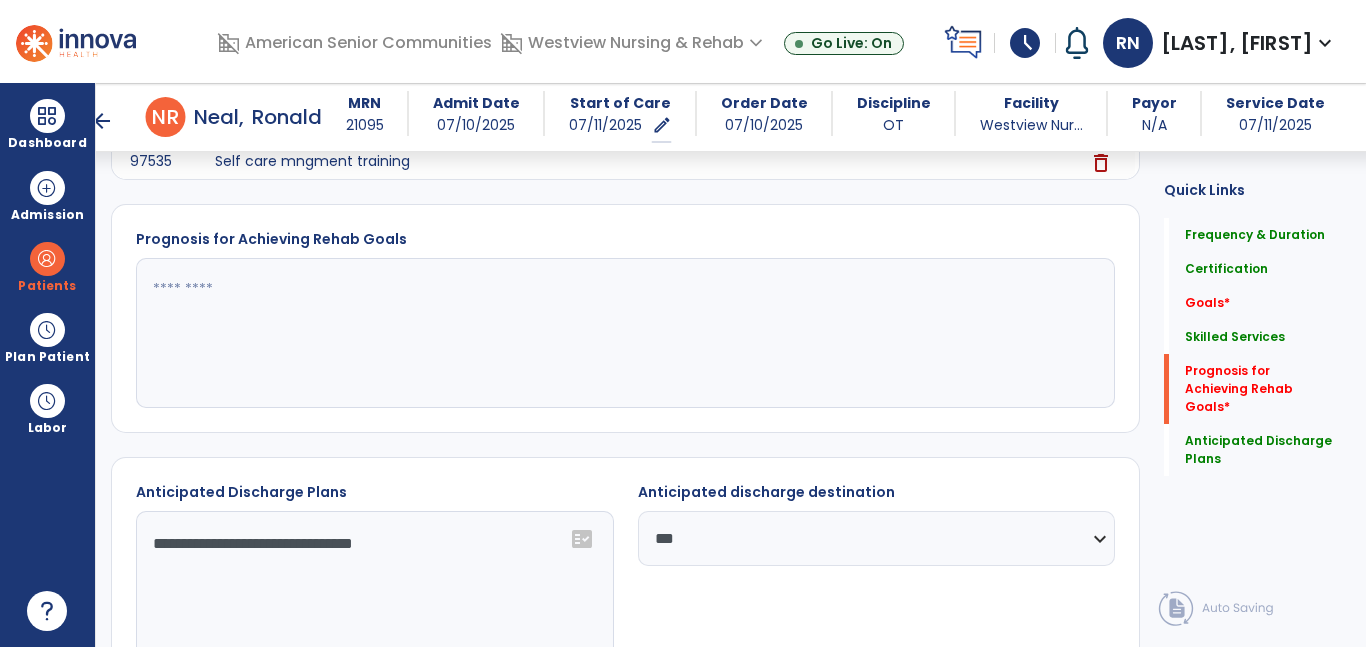 click 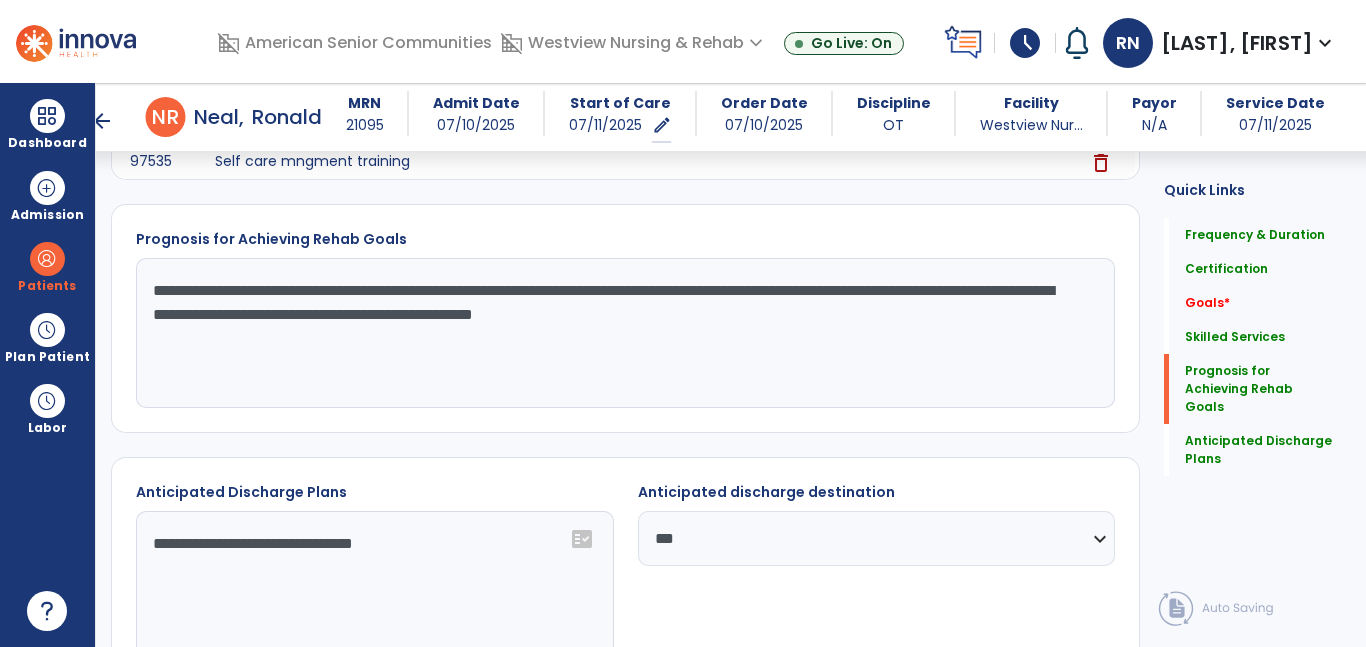 type on "**********" 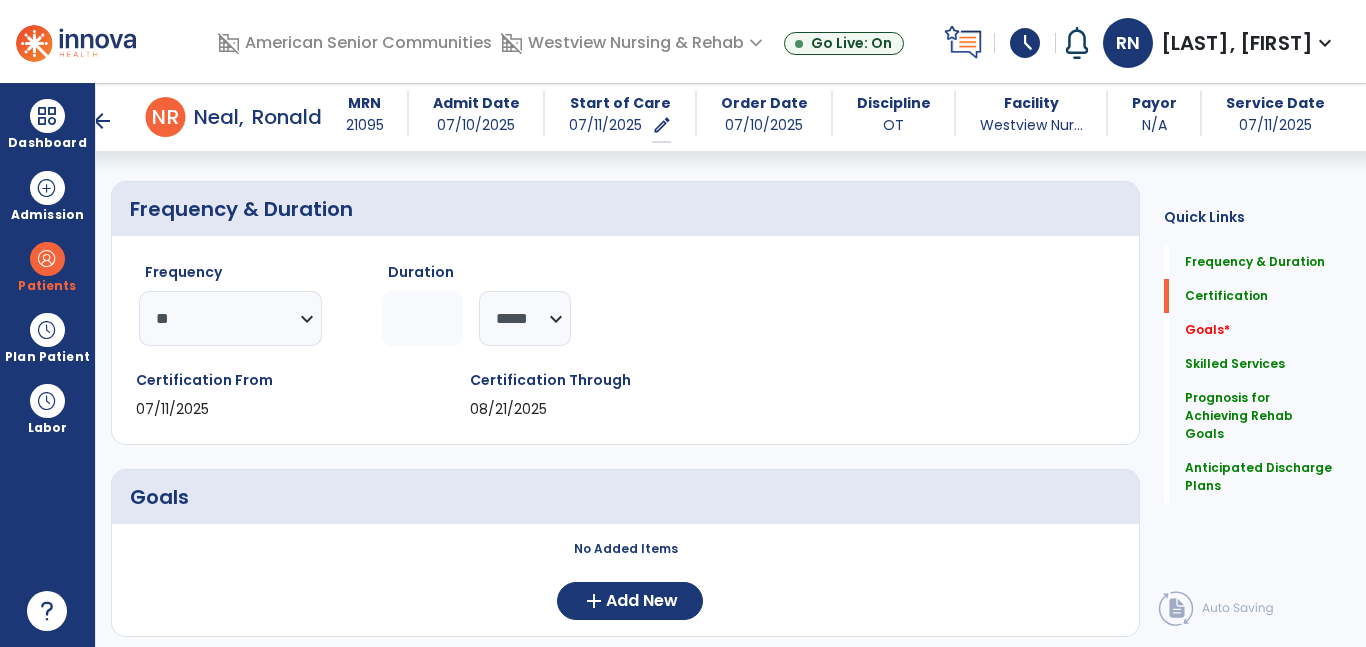 scroll, scrollTop: 0, scrollLeft: 0, axis: both 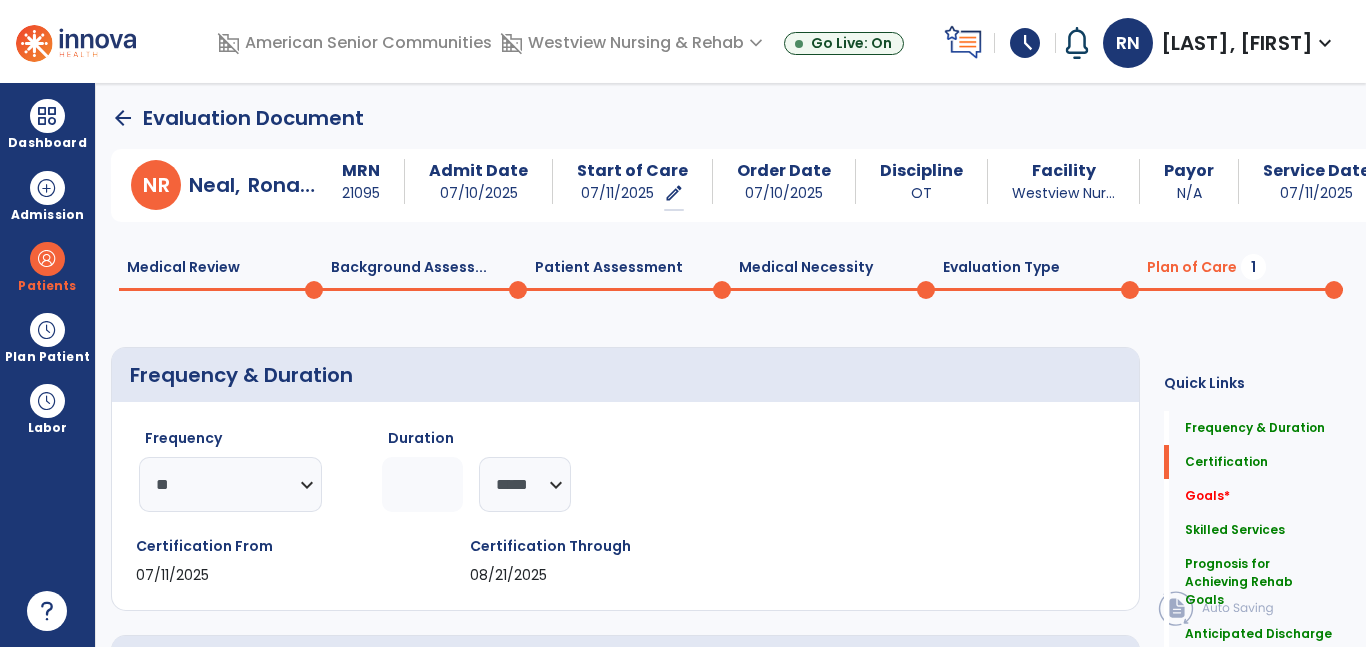 click on "arrow_back" 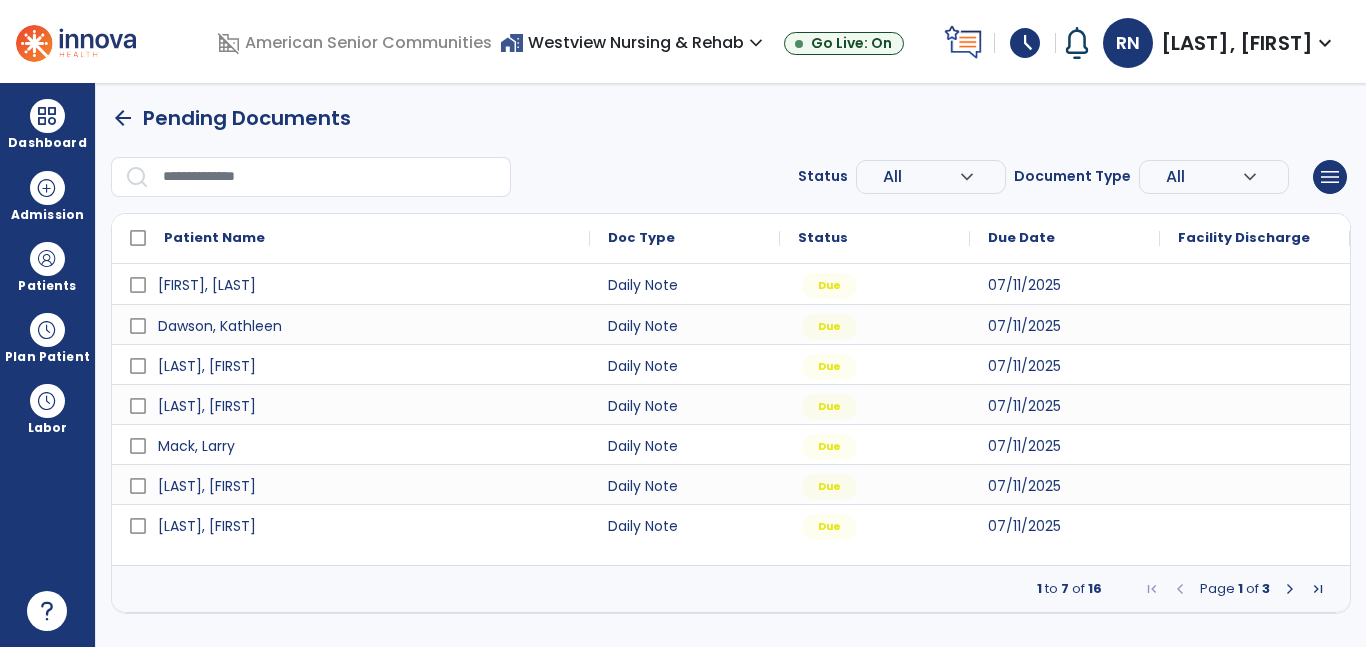 click at bounding box center [1290, 589] 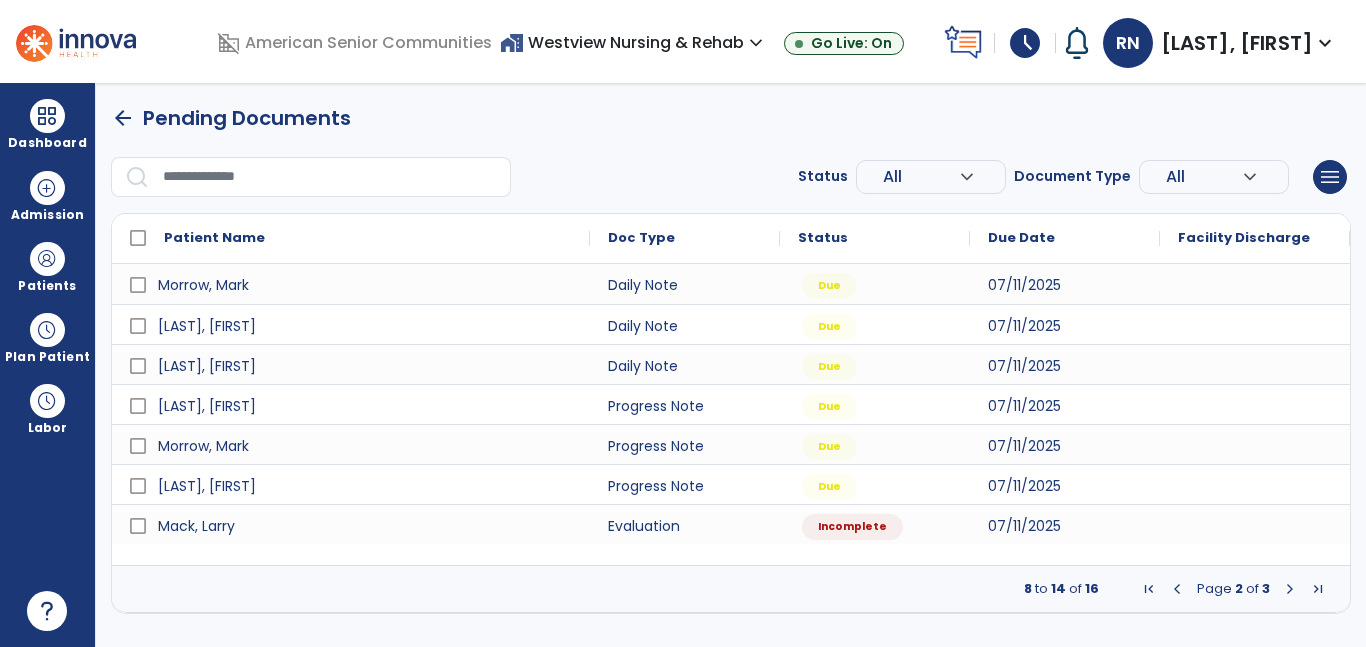 click at bounding box center (1255, 524) 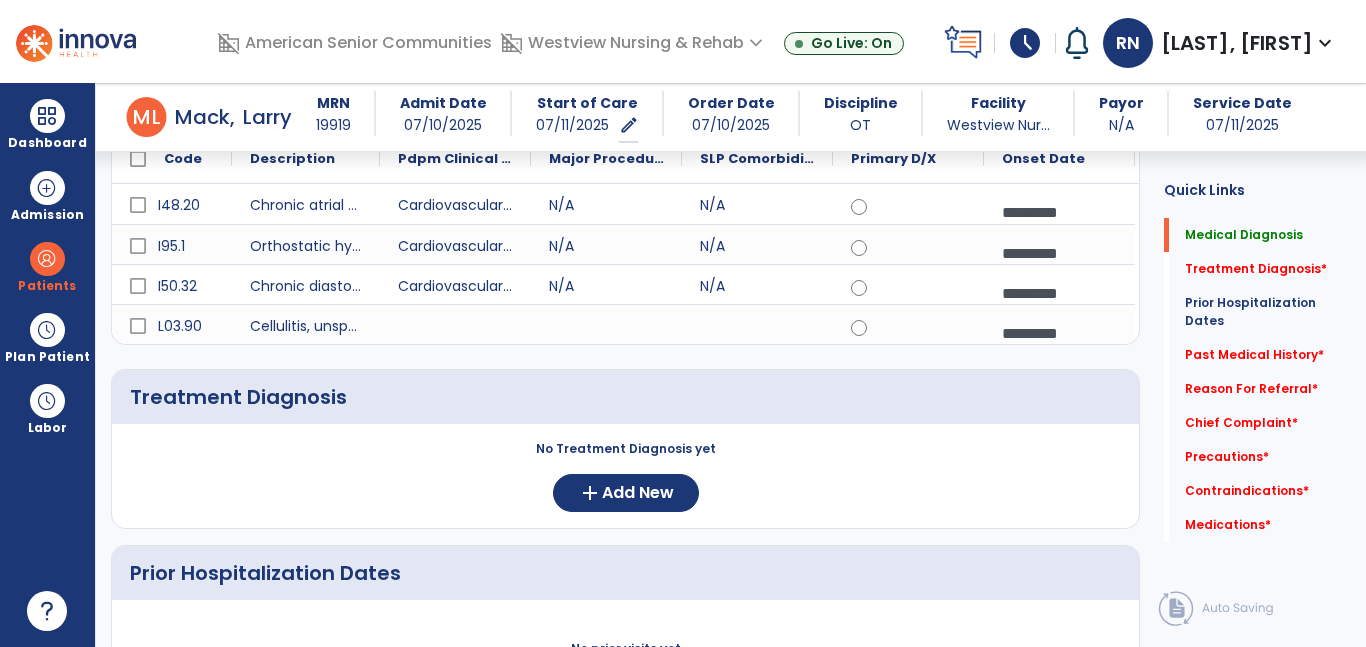 scroll, scrollTop: 267, scrollLeft: 0, axis: vertical 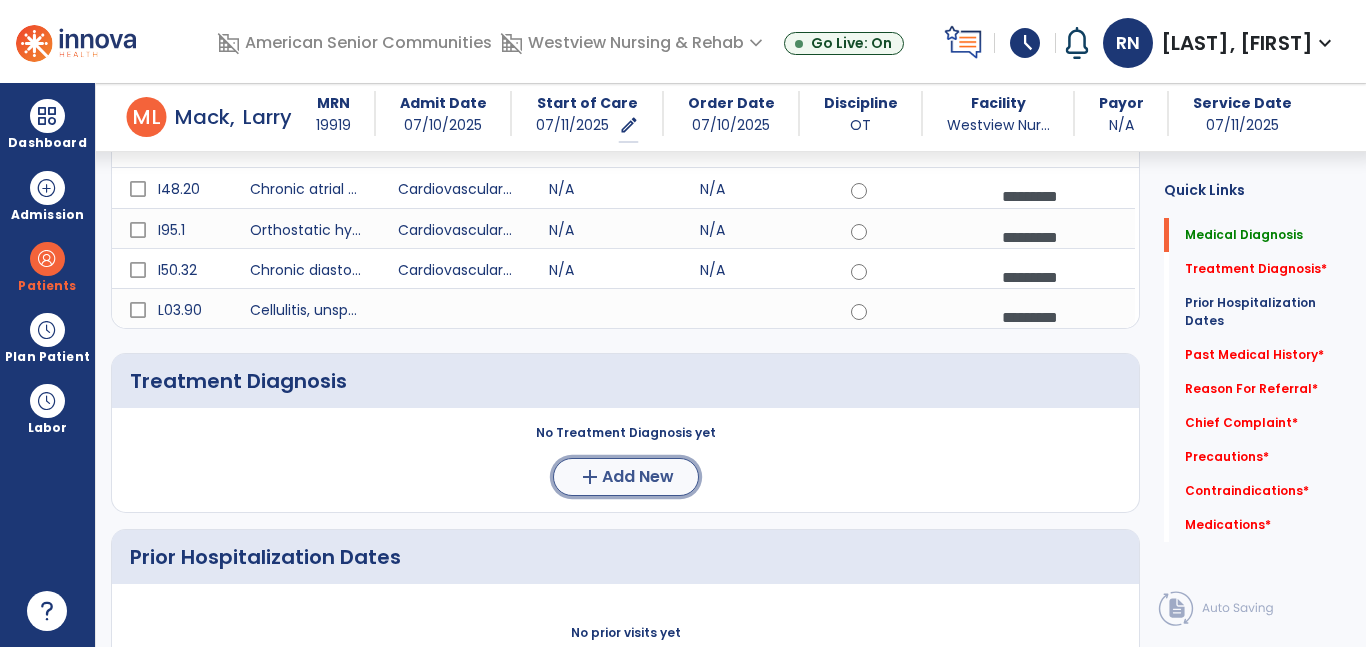 click on "add  Add New" 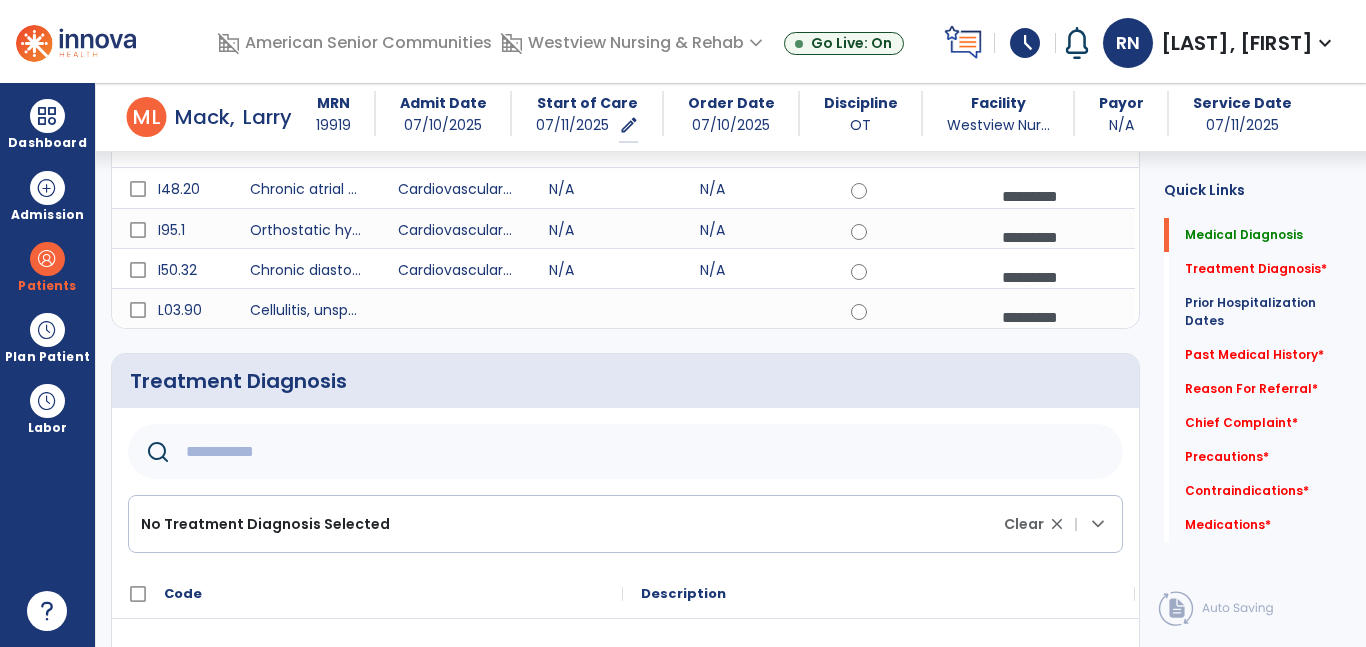 click 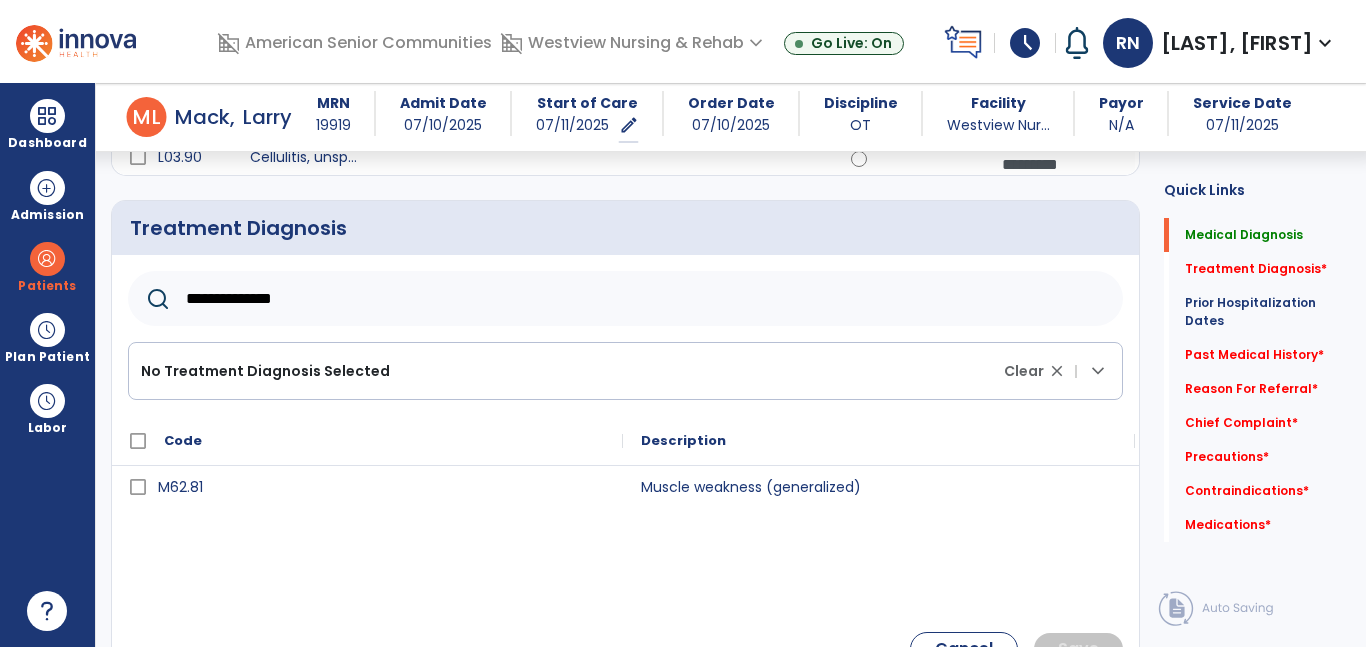 scroll, scrollTop: 443, scrollLeft: 0, axis: vertical 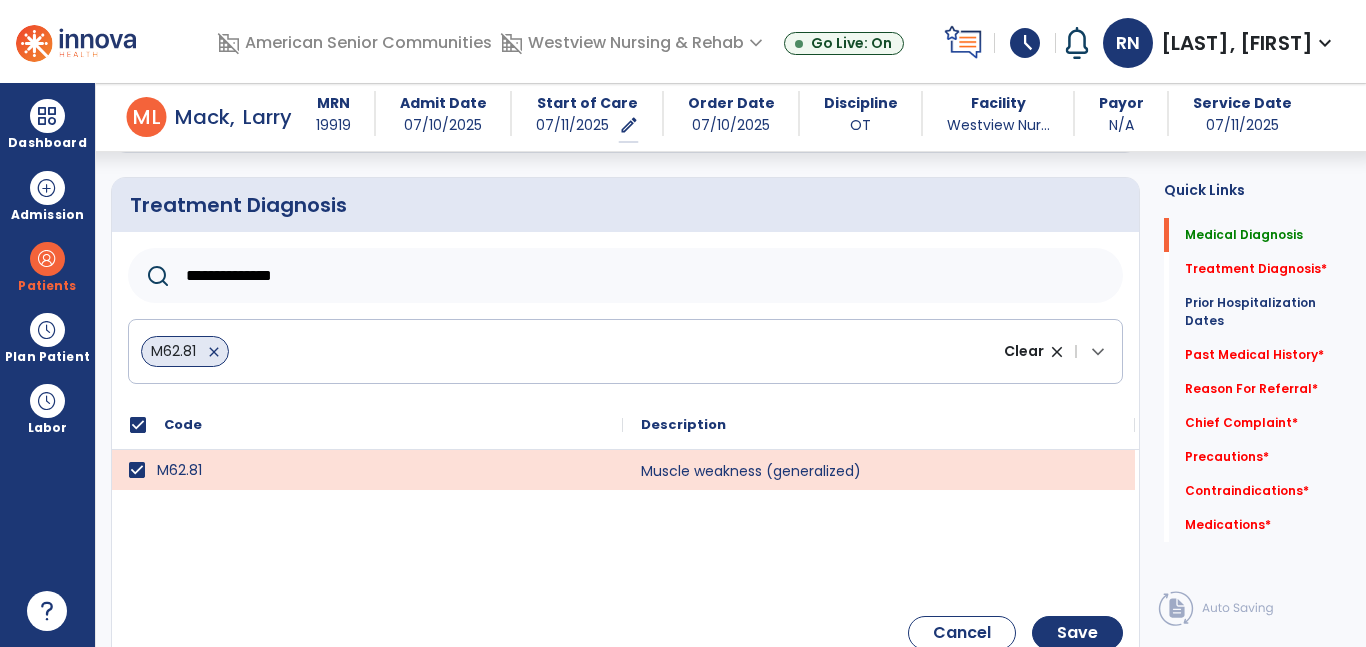 click on "**********" 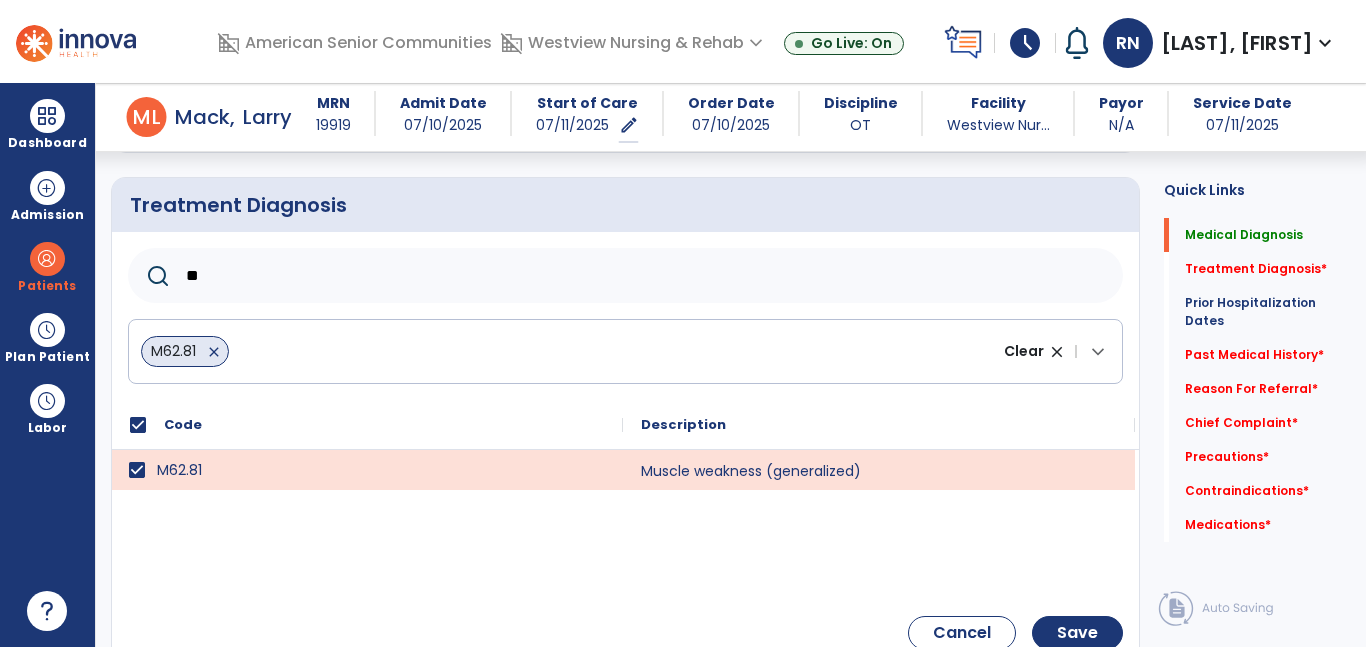 type on "*" 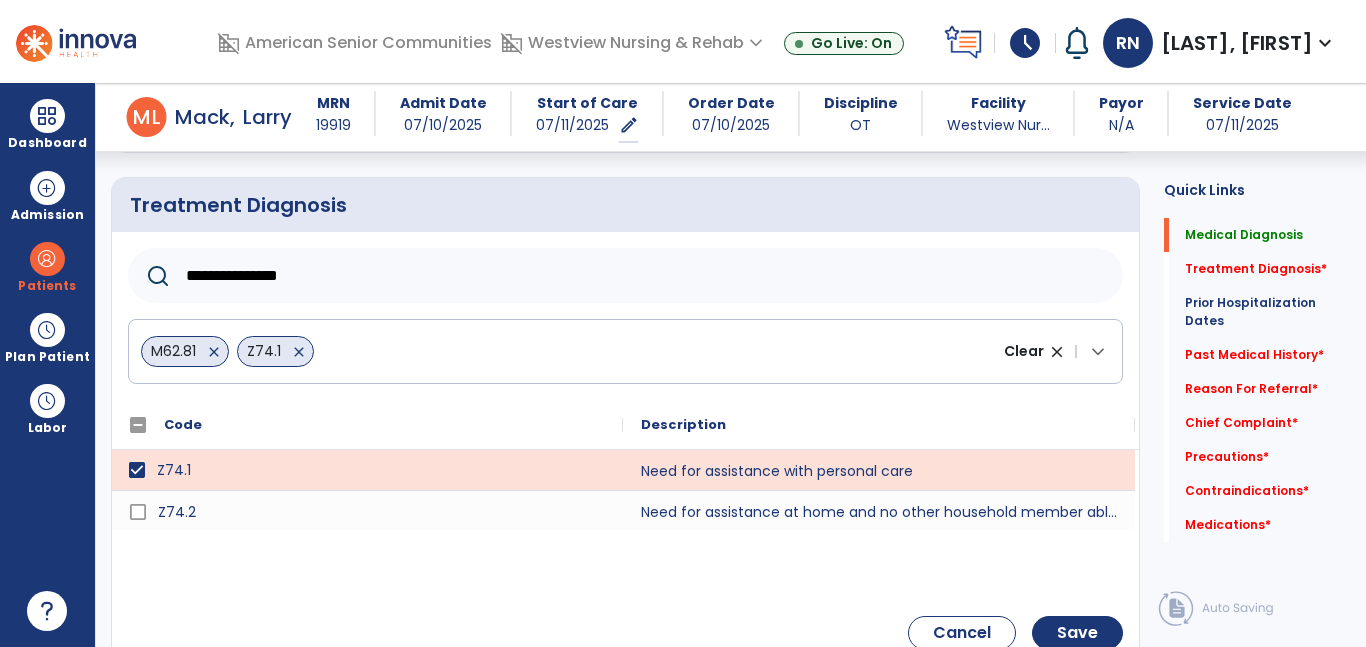 click on "**********" 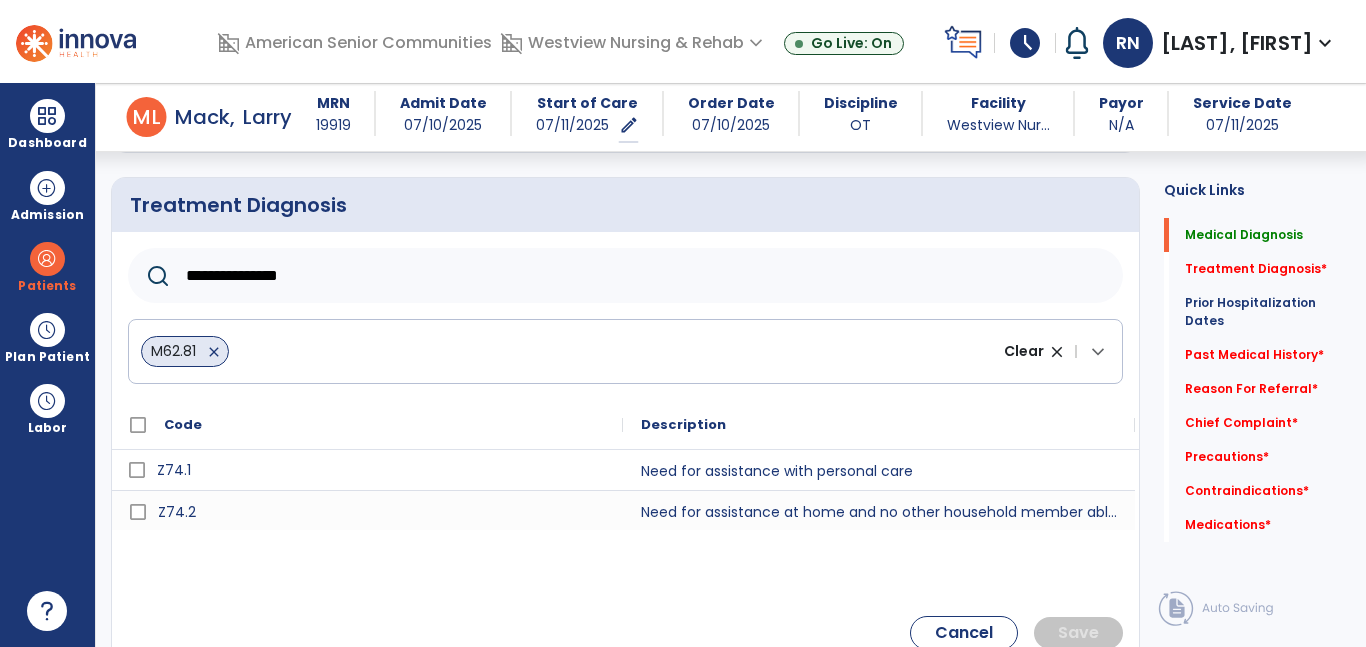 click on "**********" 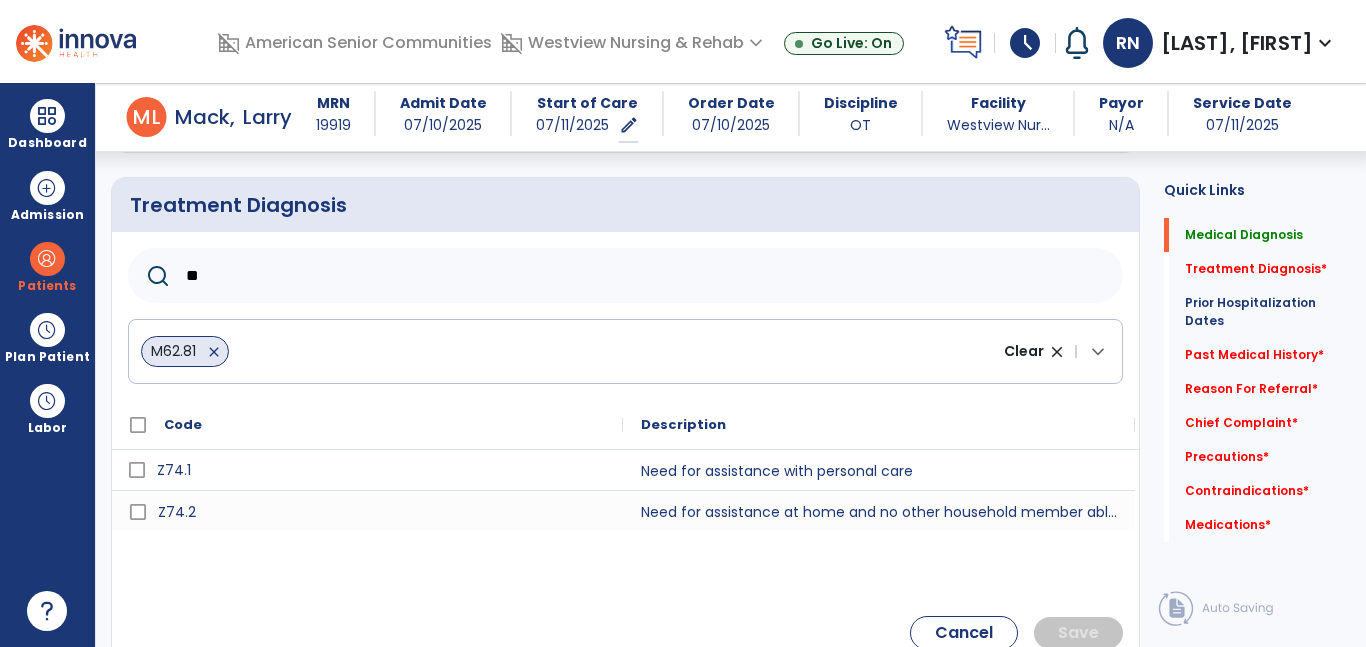 type on "*" 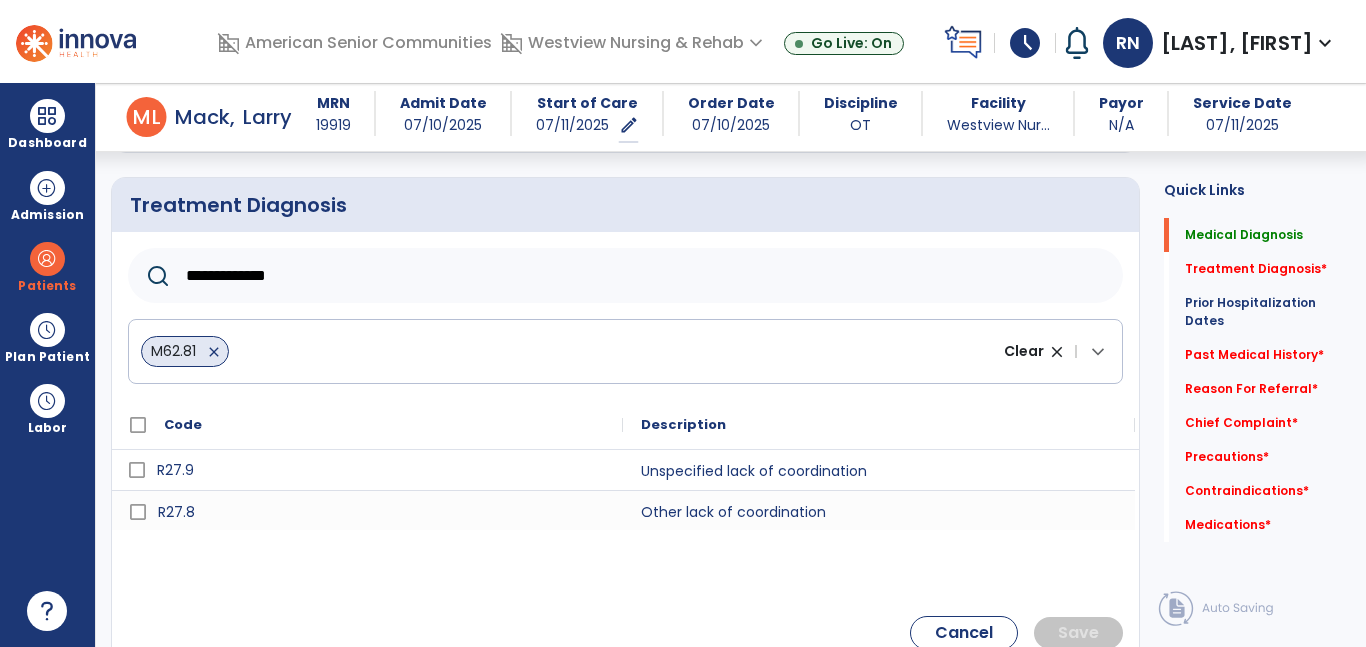 type on "**********" 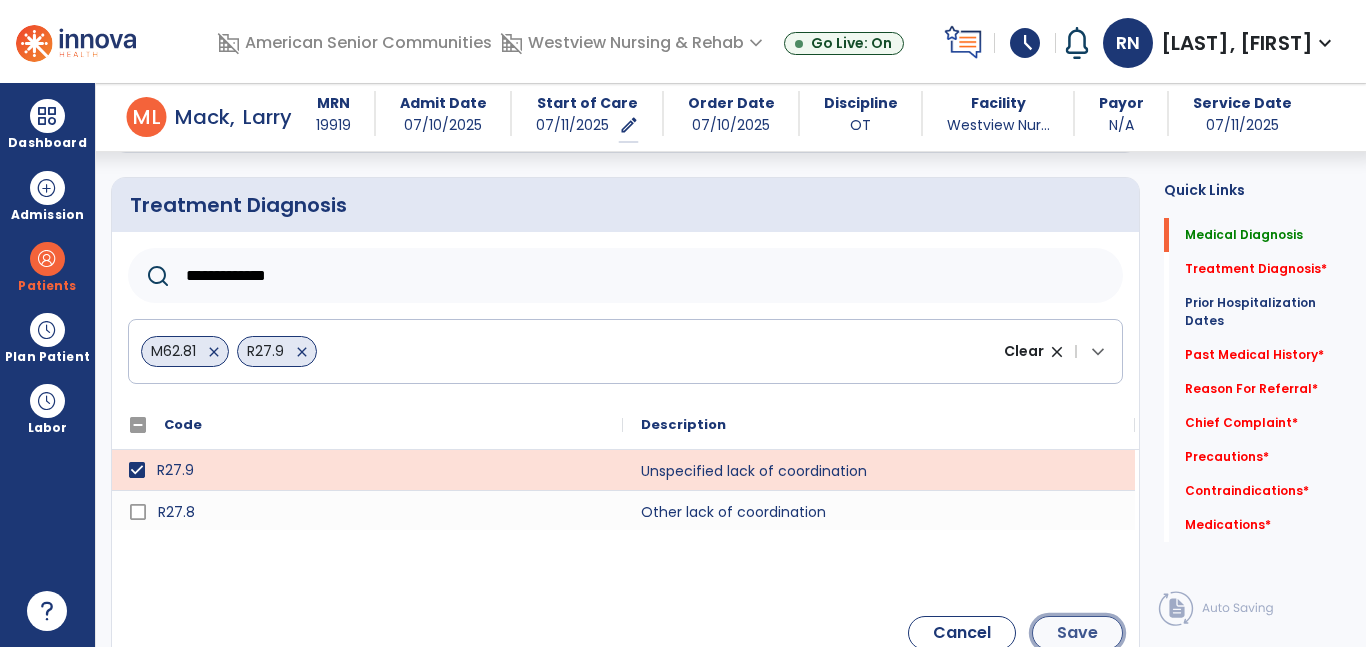 click on "Save" 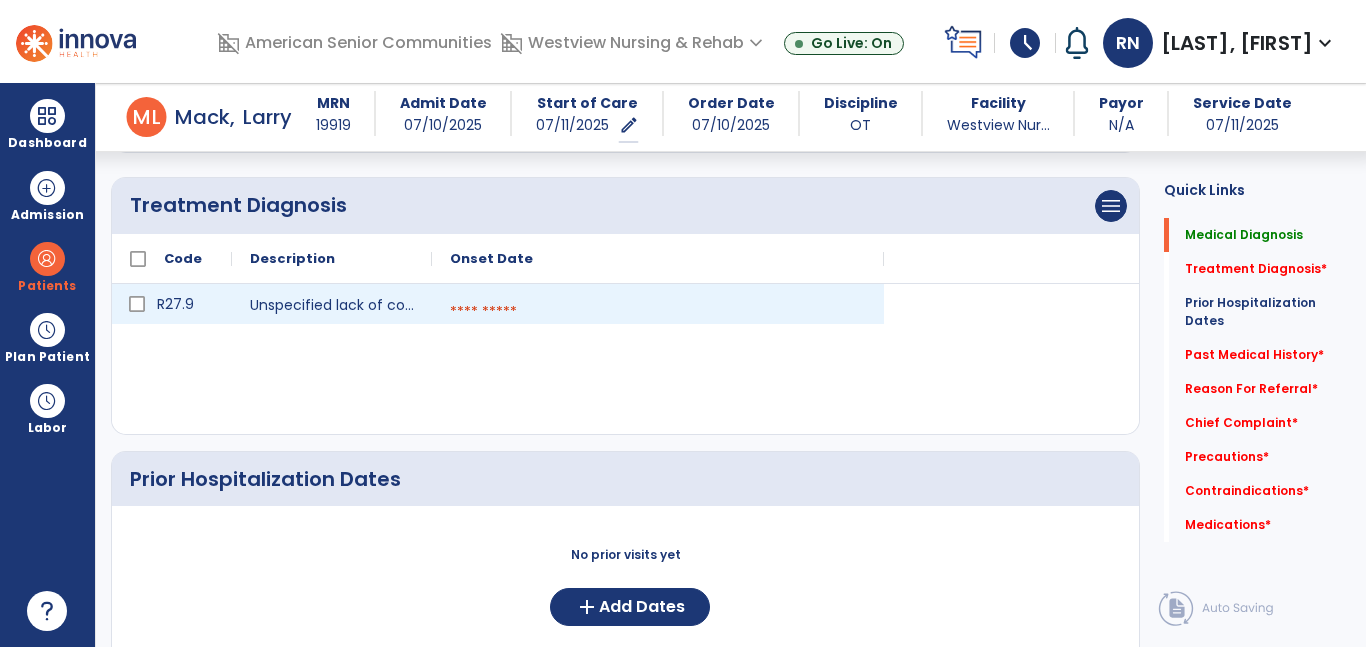 click at bounding box center (658, 312) 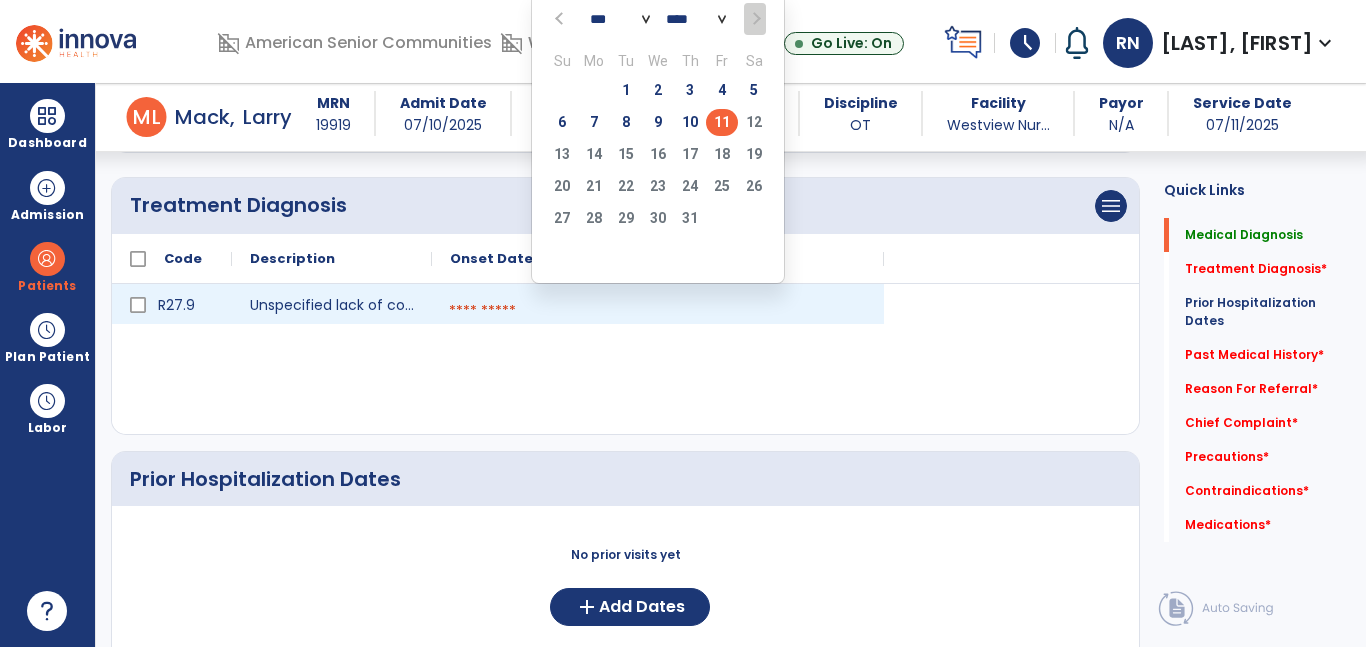 click at bounding box center (658, 311) 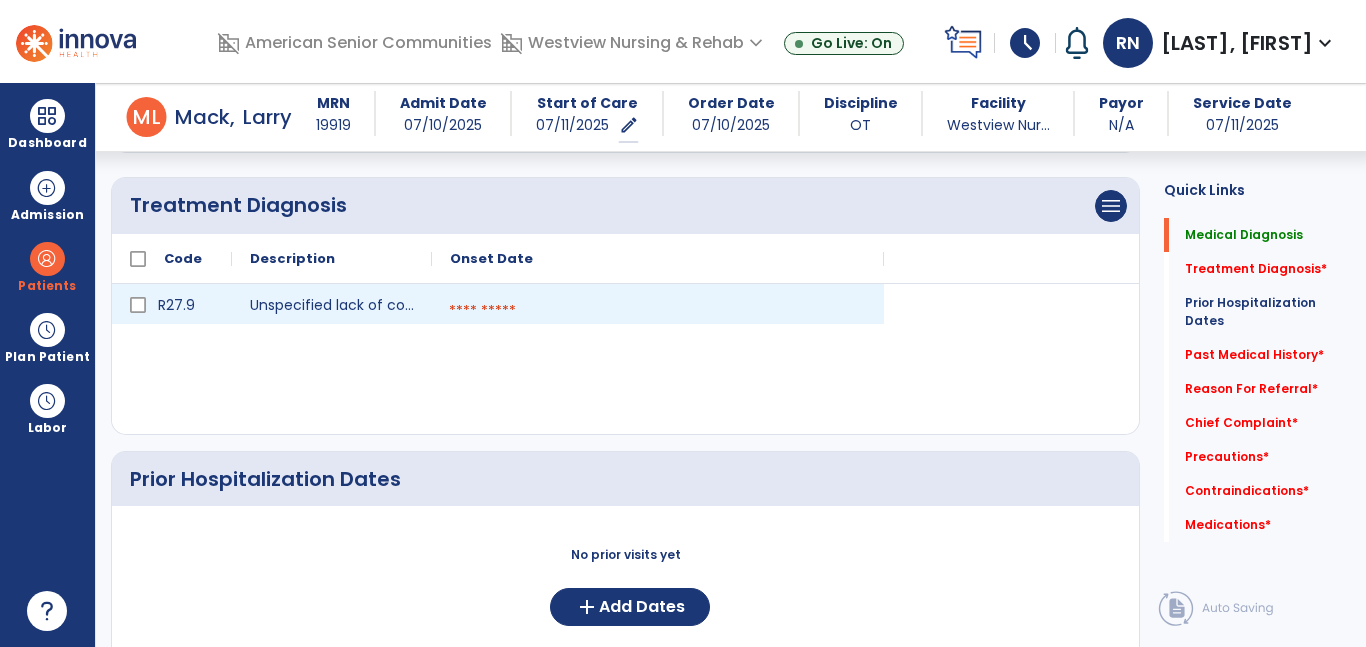 click at bounding box center [658, 311] 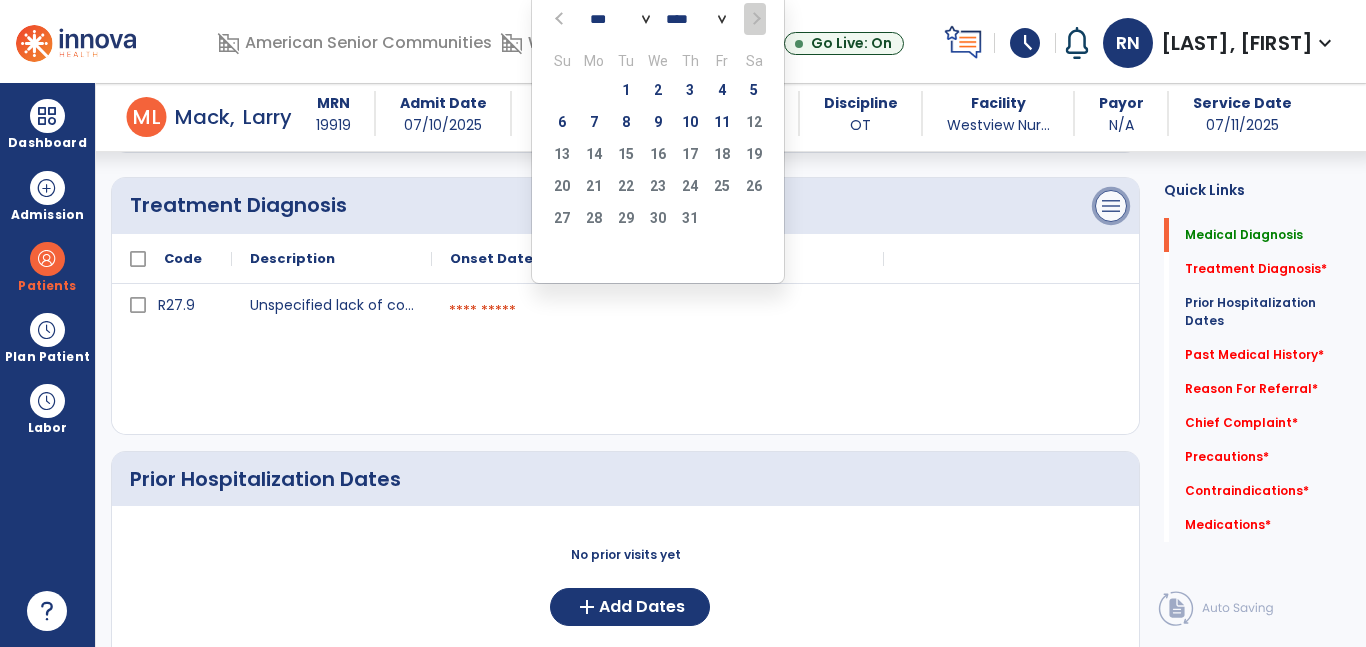 click on "menu" at bounding box center (1111, -86) 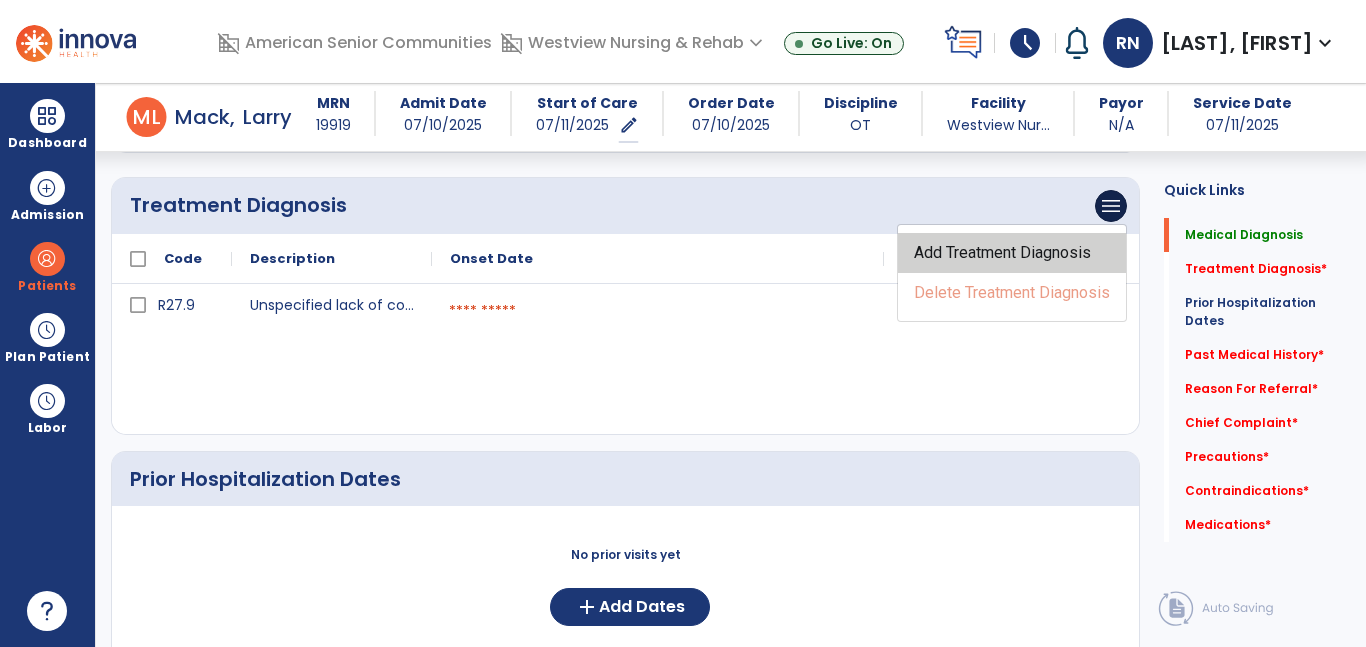 click on "Add Treatment Diagnosis" 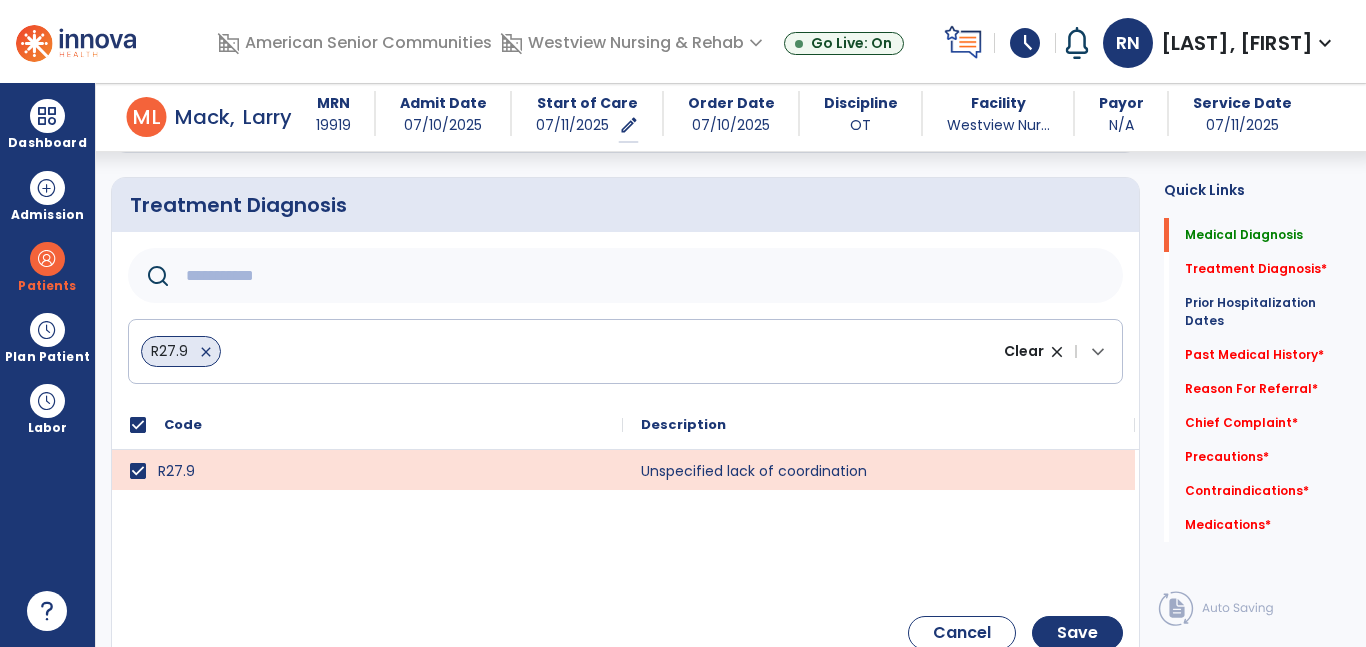 click 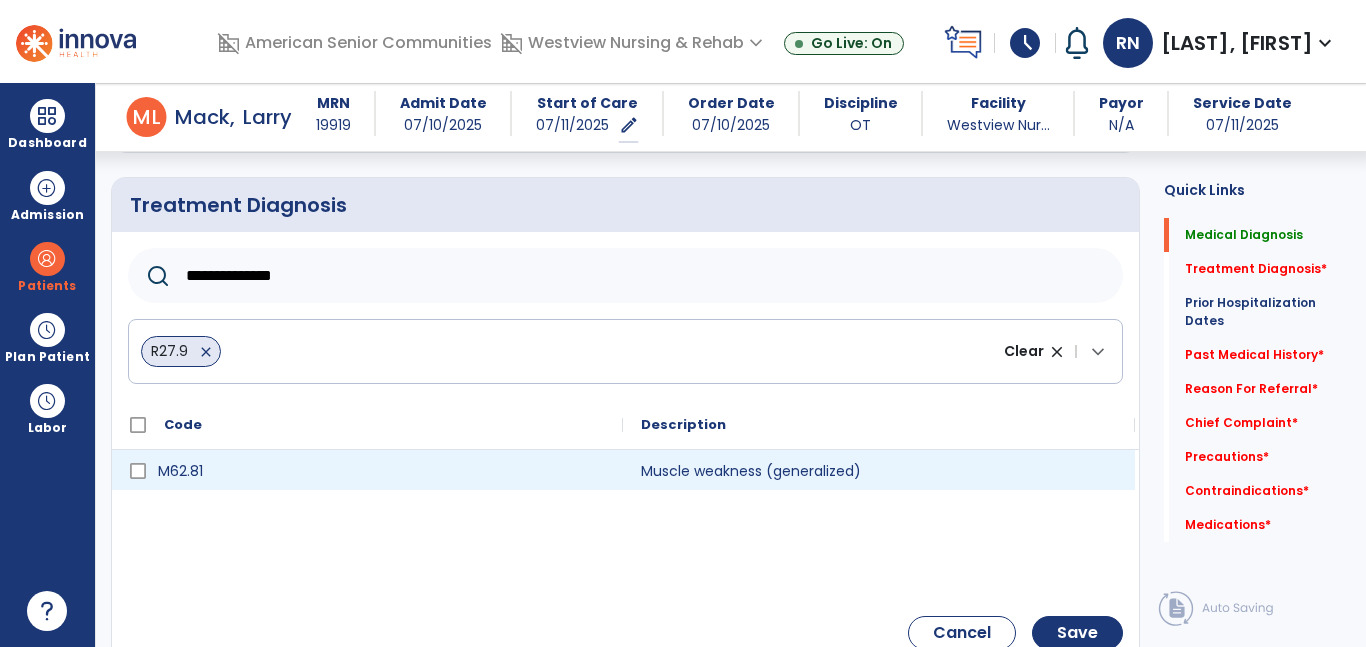 type on "**********" 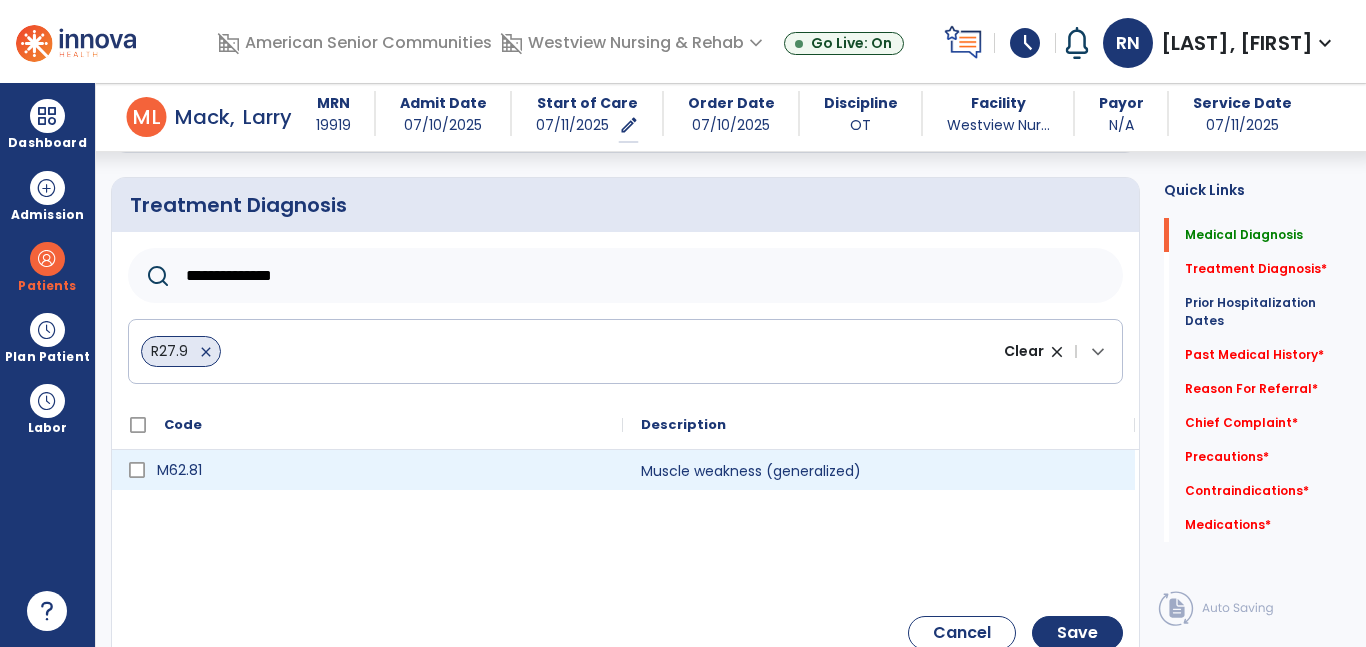 click on "M62.81" at bounding box center (381, 470) 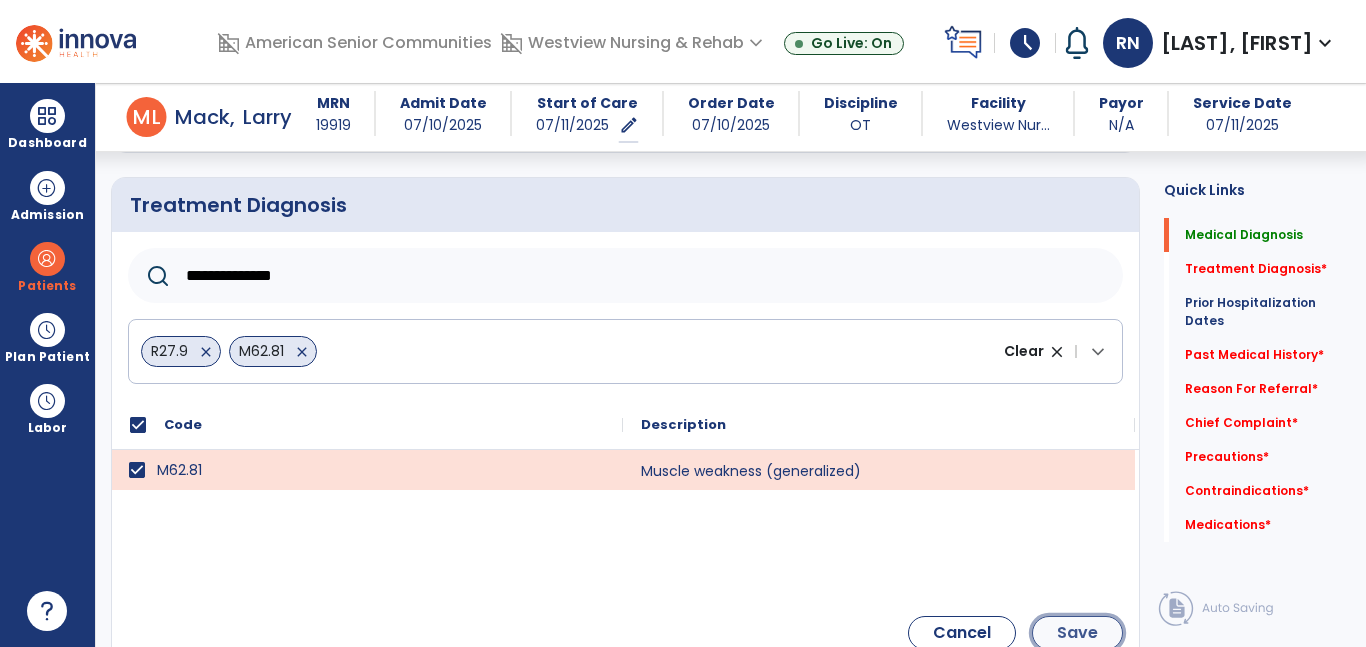 click on "Save" 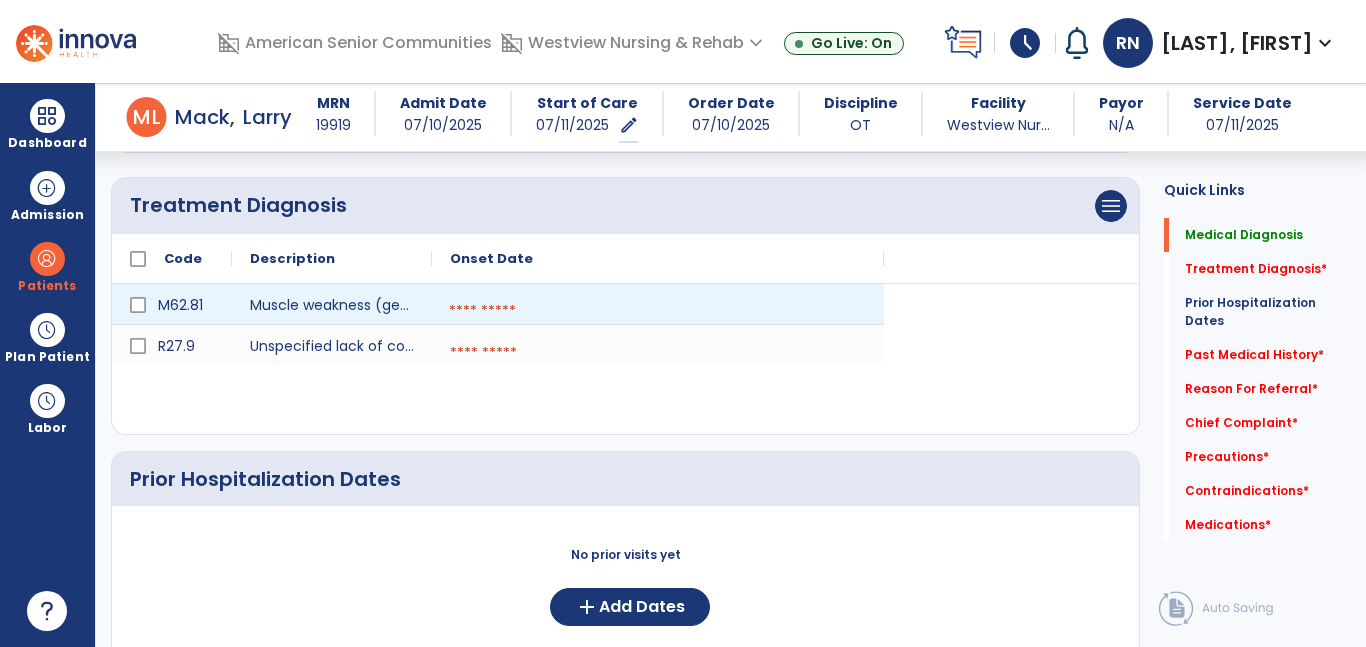 click at bounding box center (658, 311) 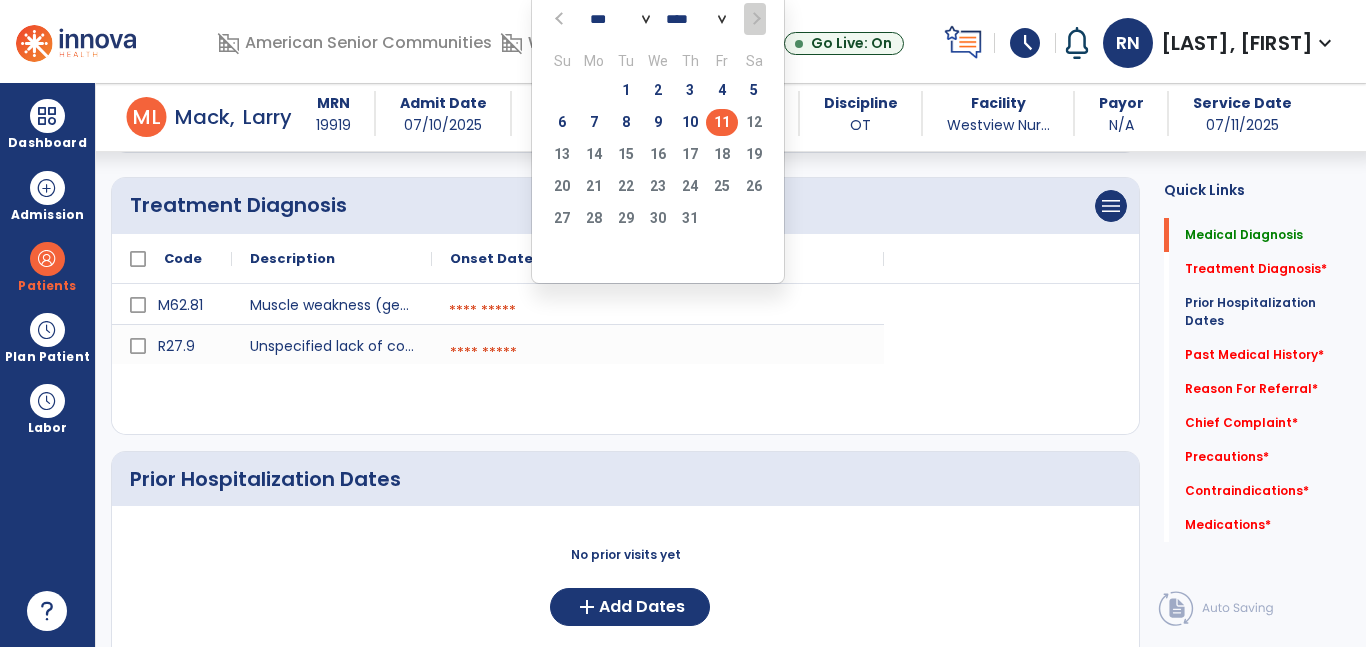 click on "11" 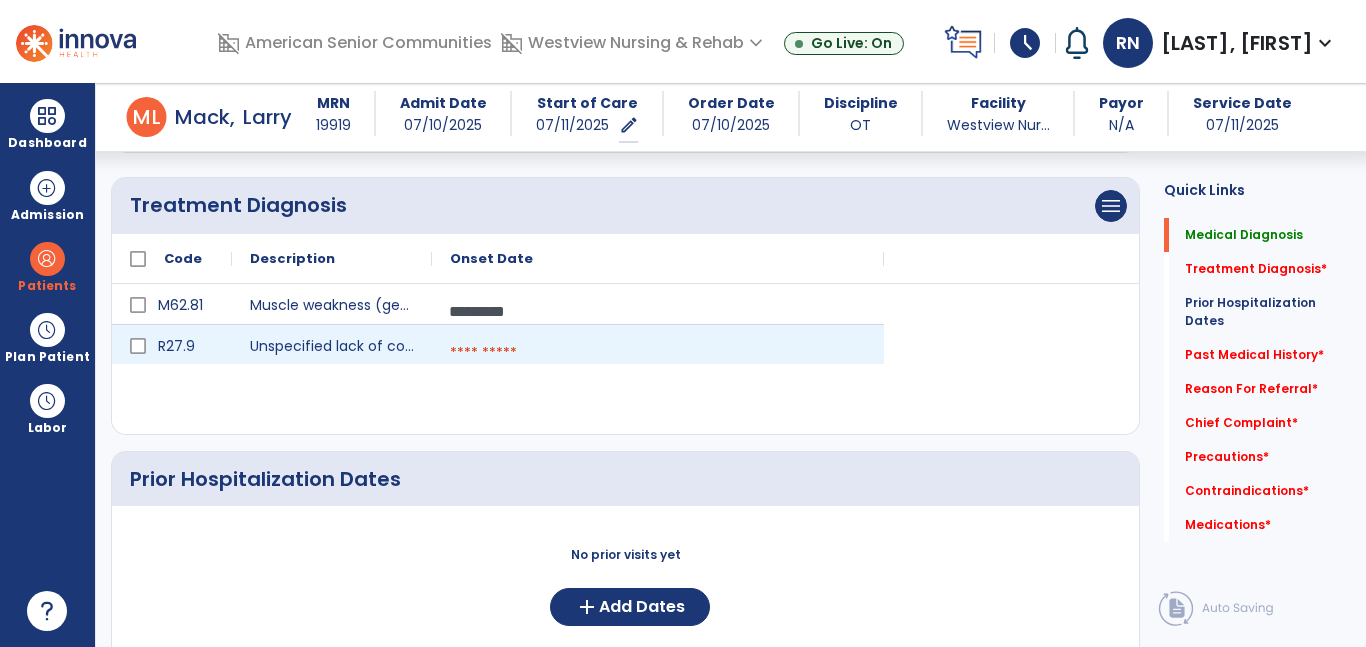 click at bounding box center (658, 353) 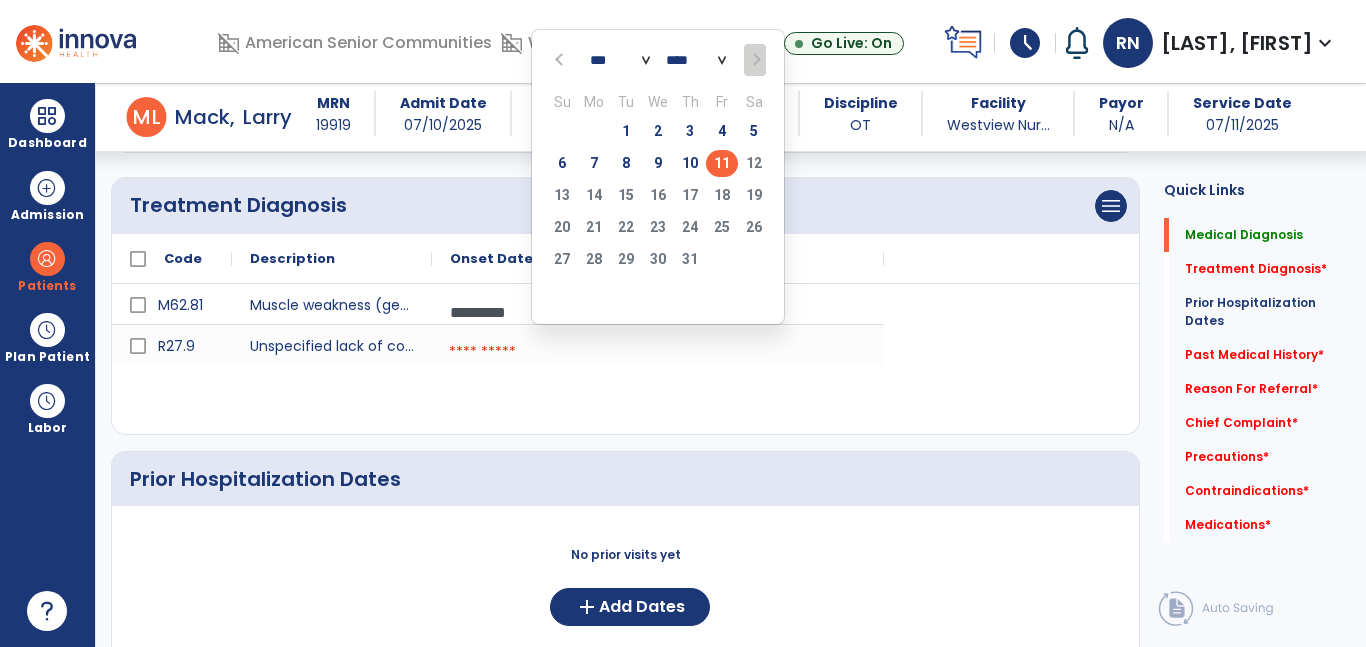 click on "11" 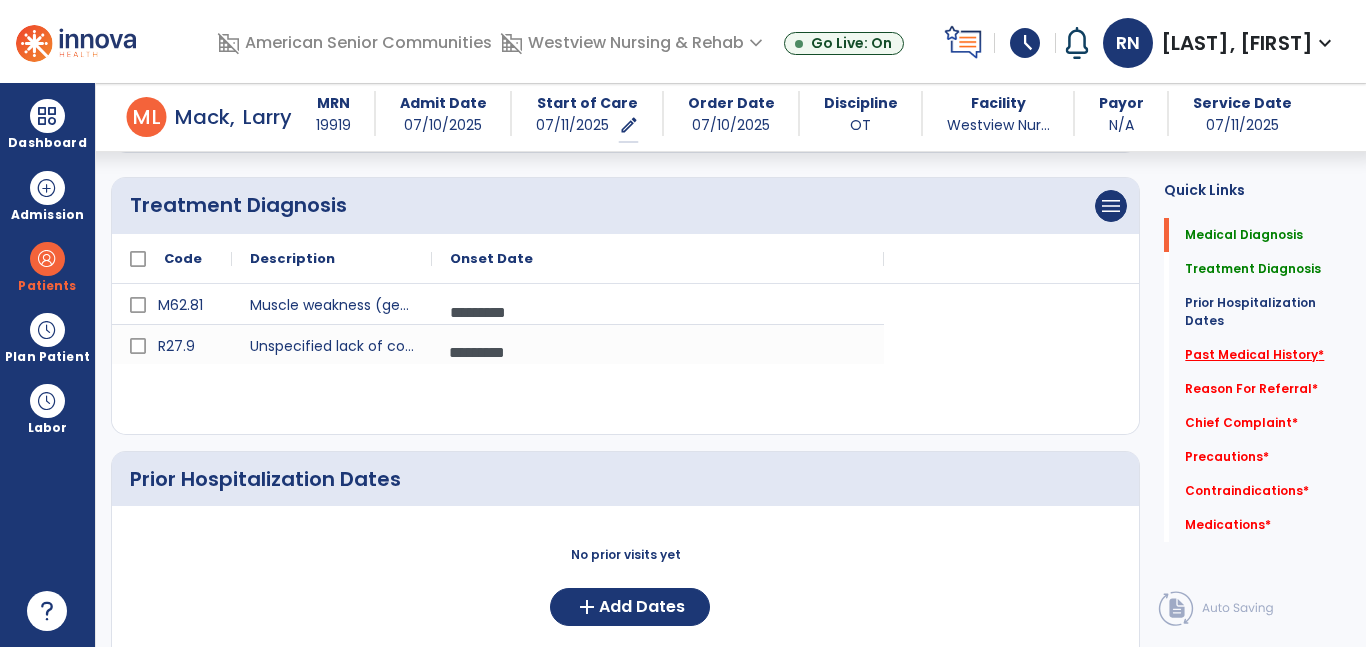click on "Past Medical History   *" 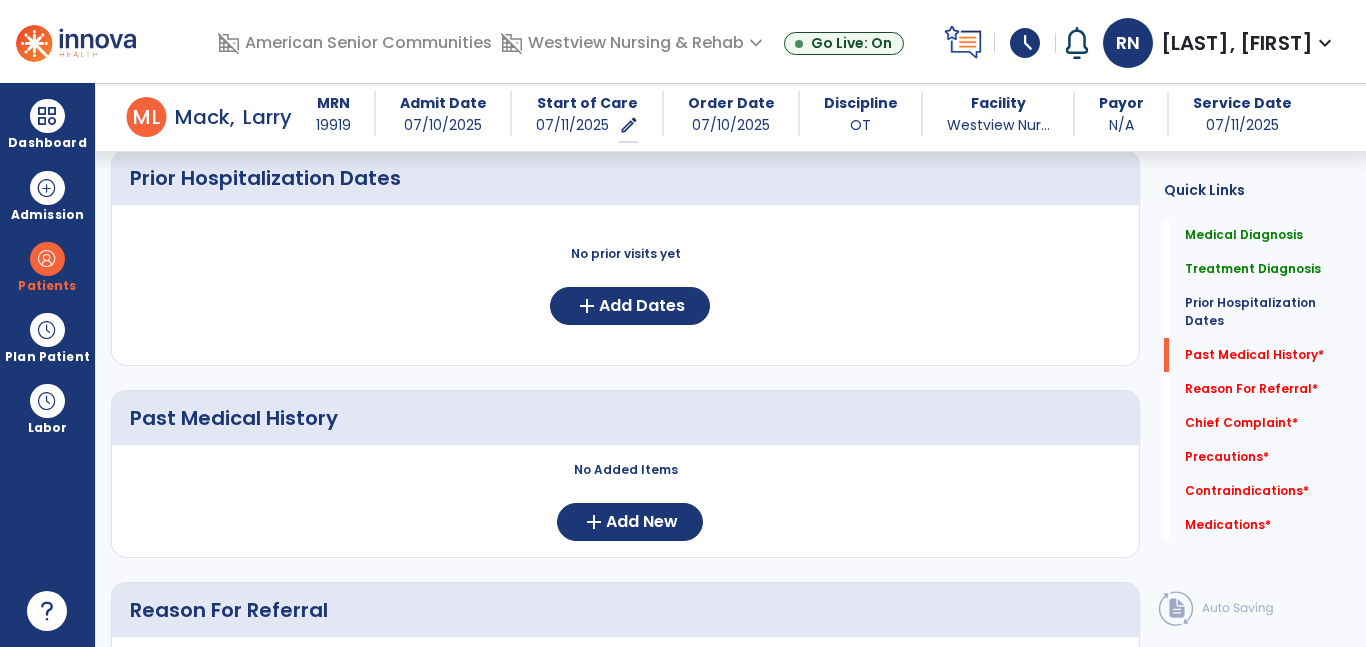 scroll, scrollTop: 854, scrollLeft: 0, axis: vertical 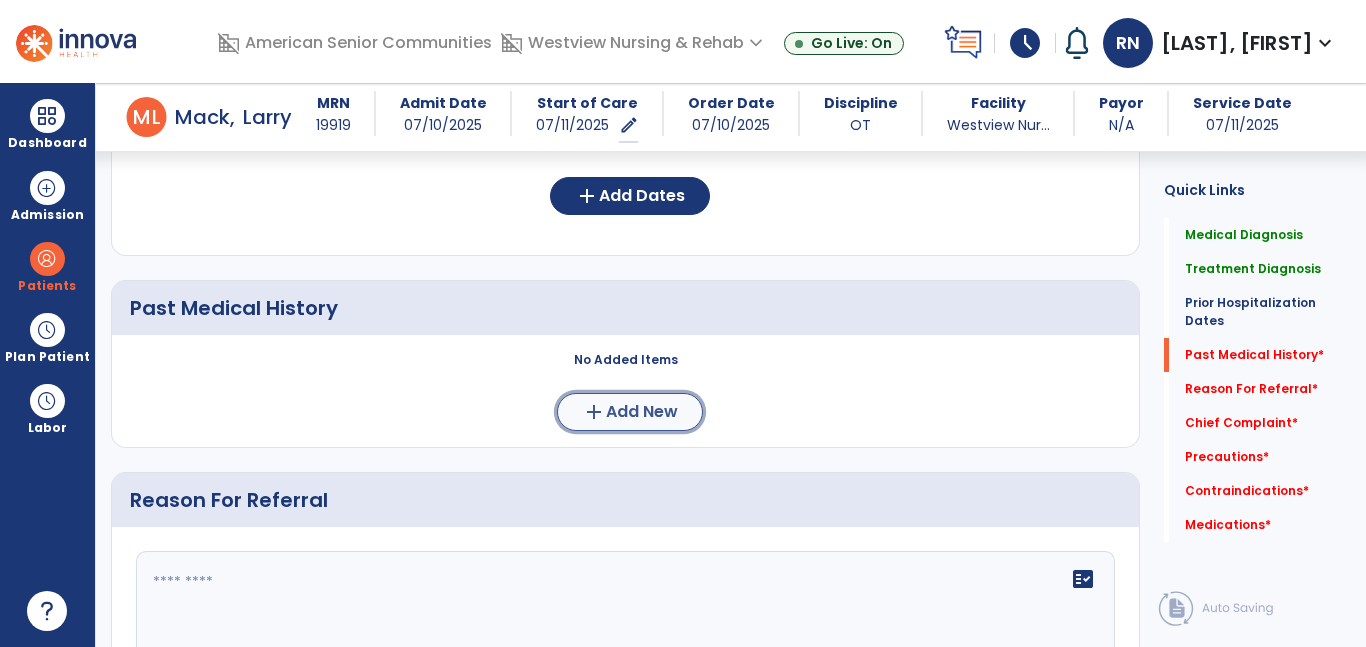 click on "add  Add New" 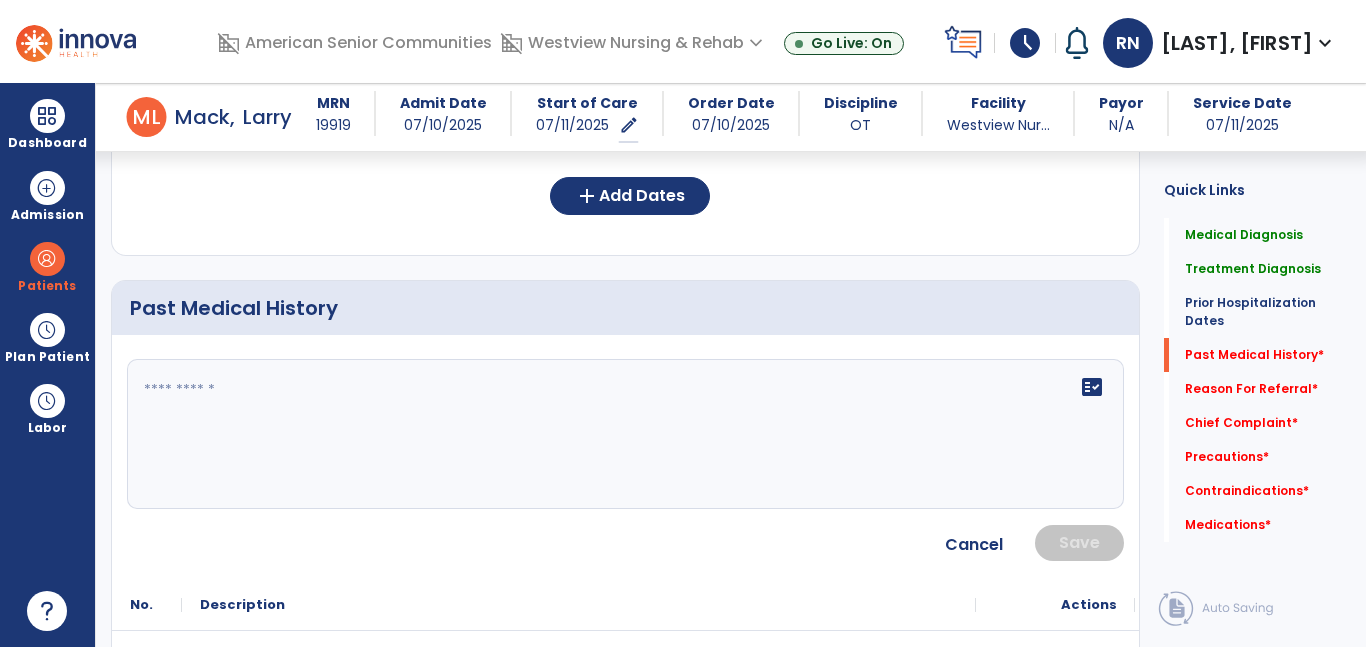 click 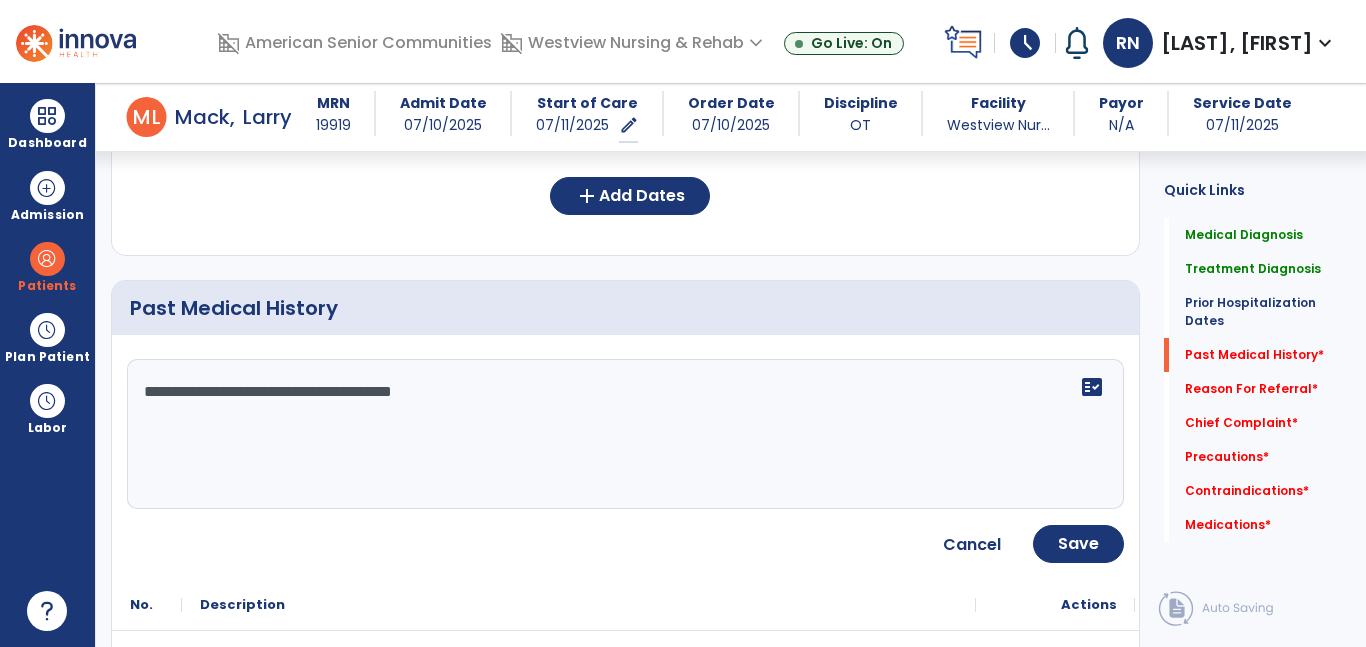 click on "**********" 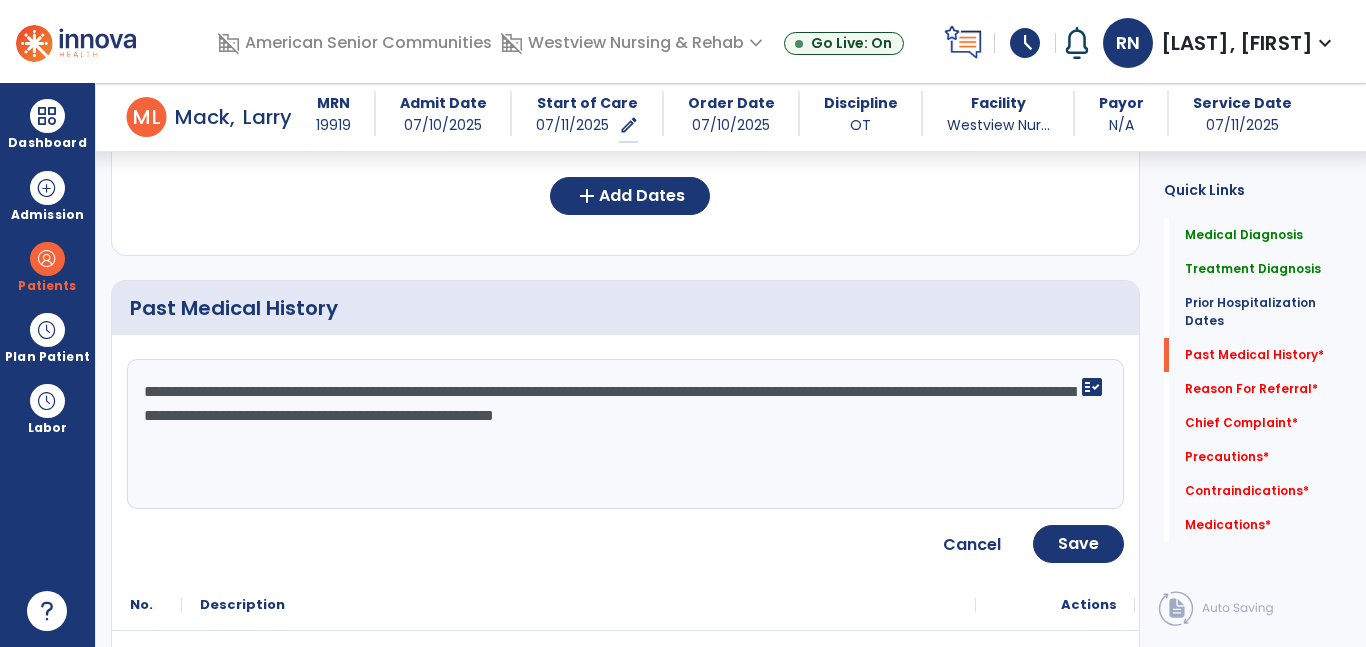 click 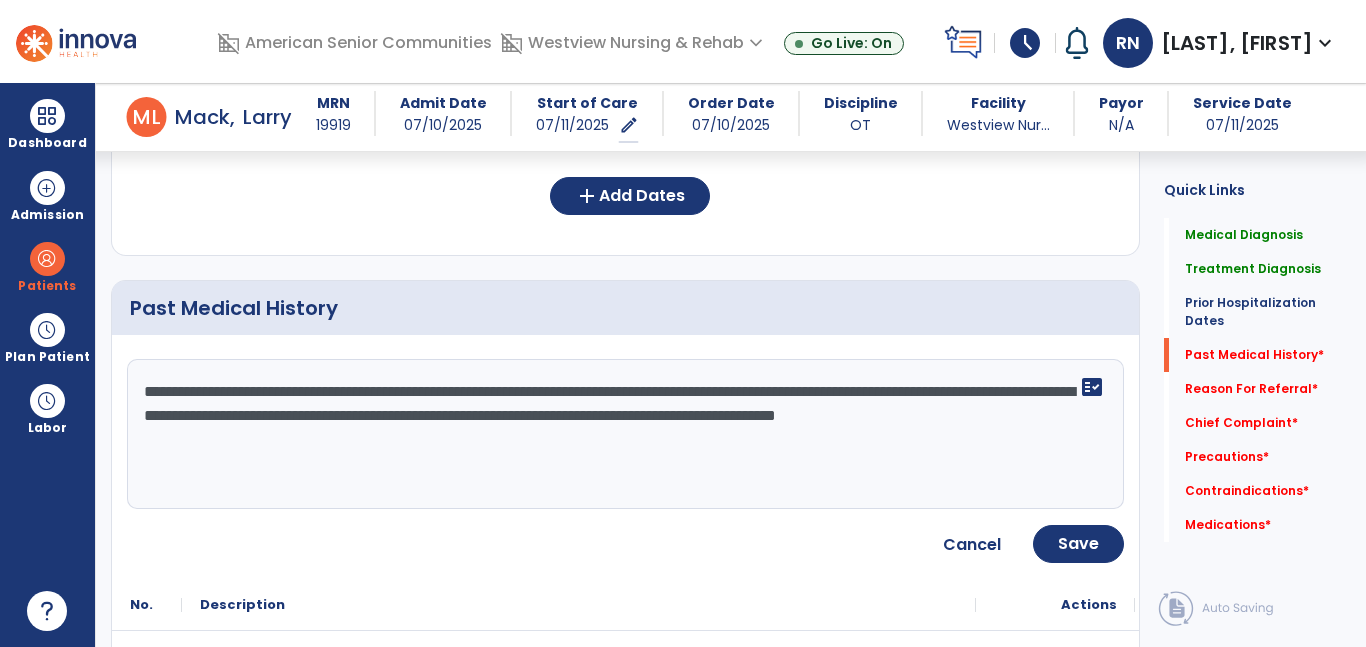 type on "**********" 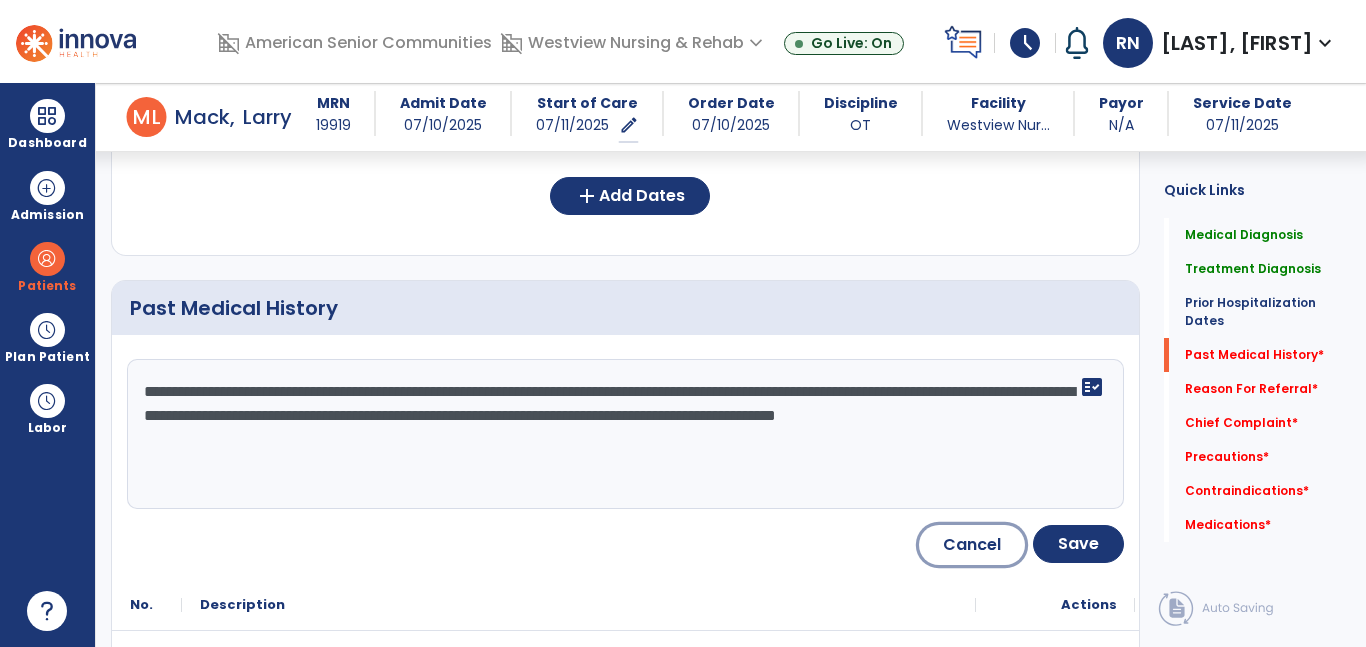 type 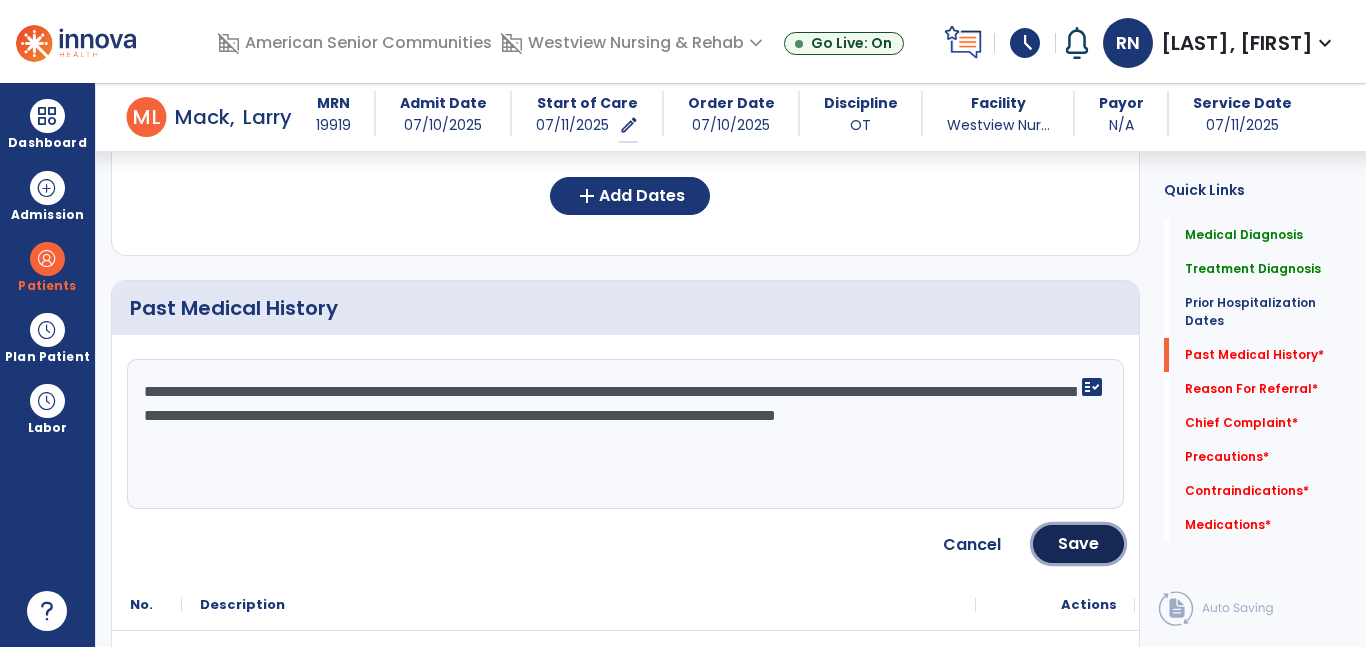 type 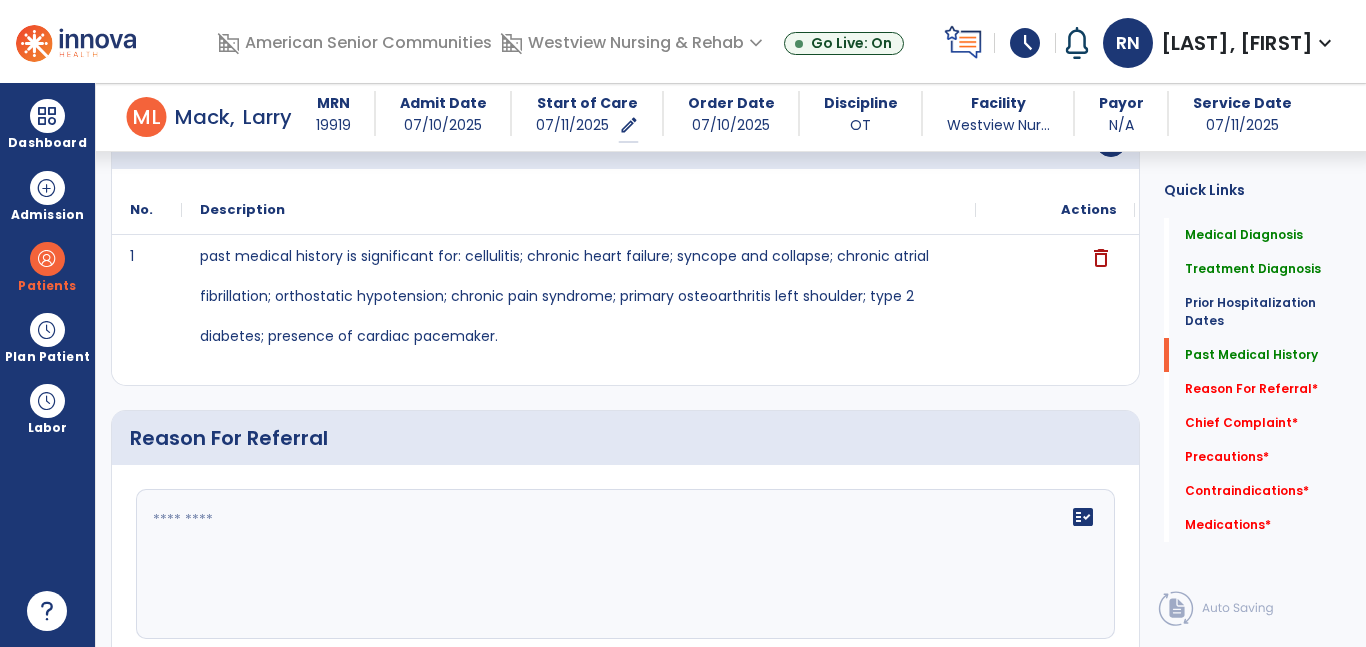click 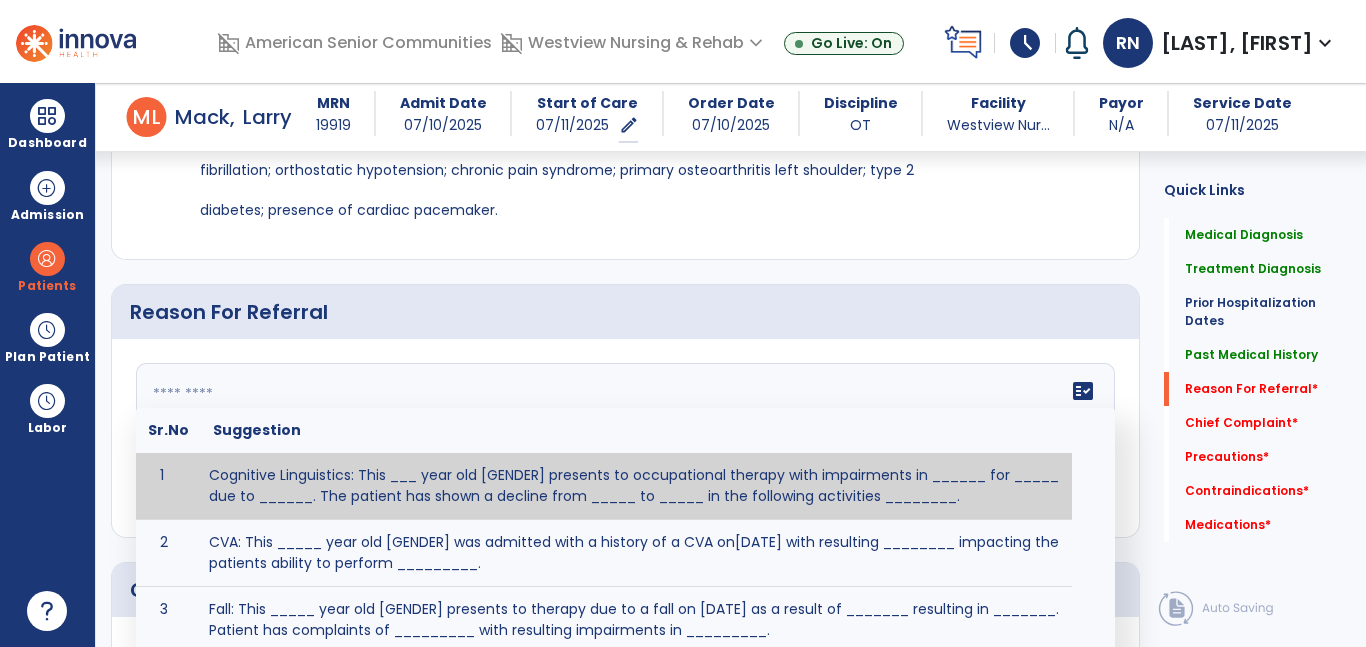 scroll, scrollTop: 1203, scrollLeft: 0, axis: vertical 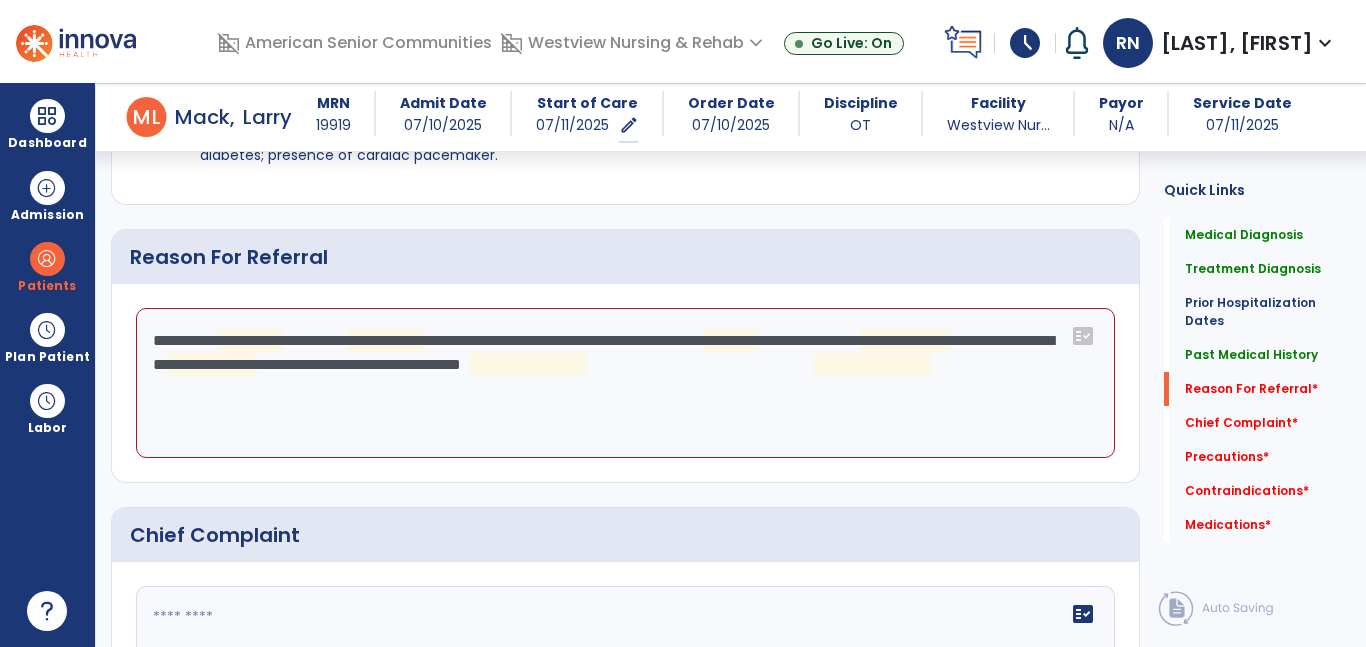 click on "**********" 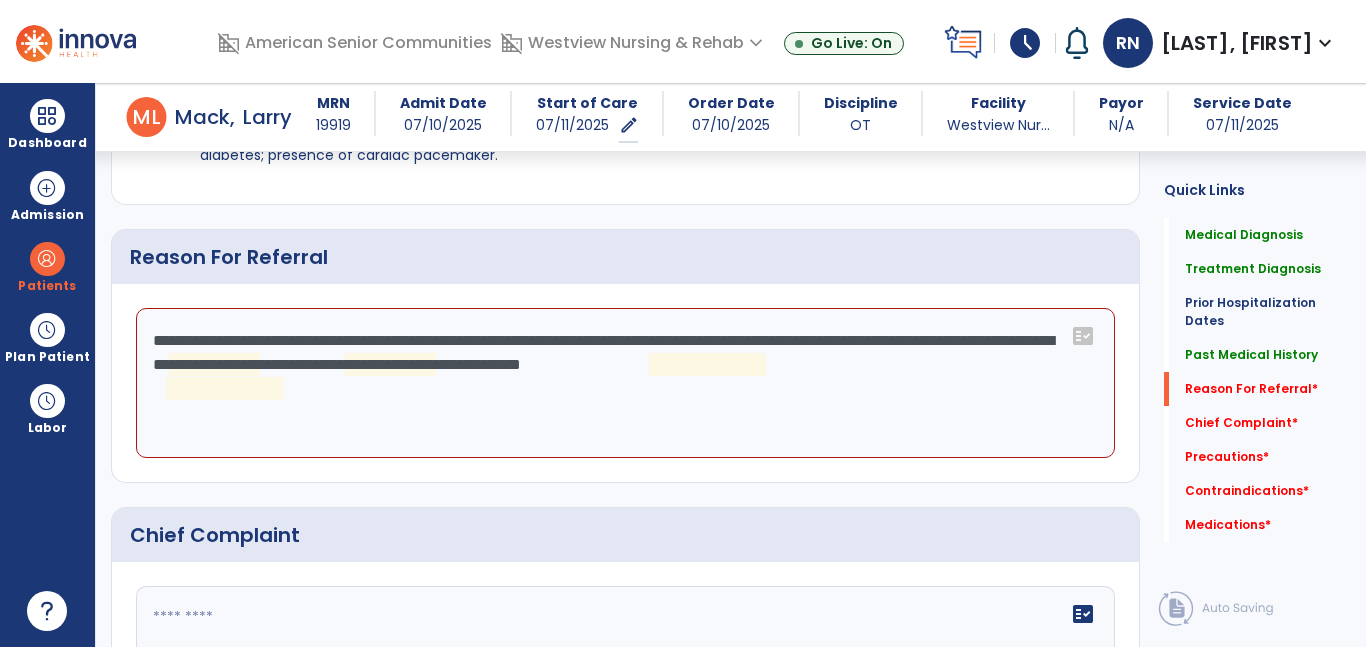 type on "**********" 